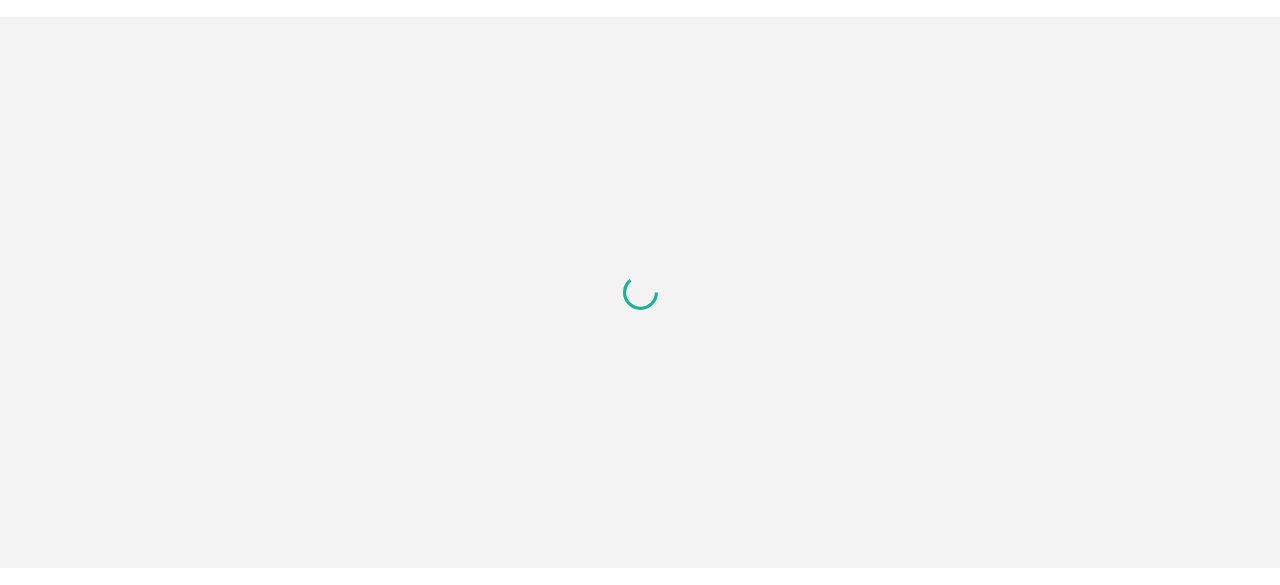 scroll, scrollTop: 0, scrollLeft: 0, axis: both 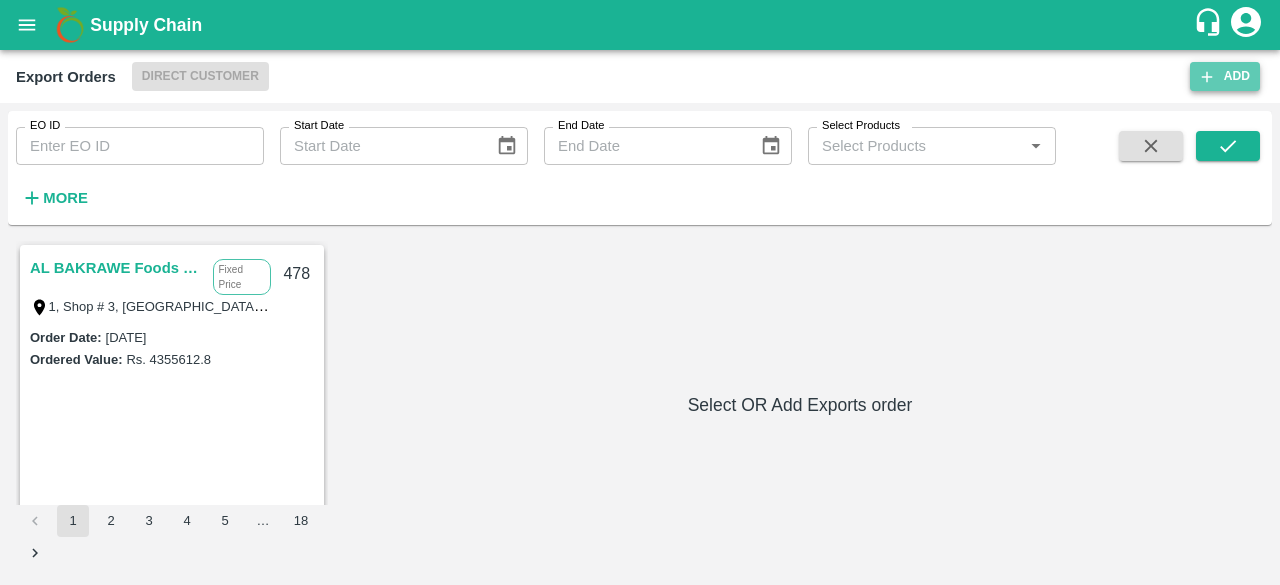 click 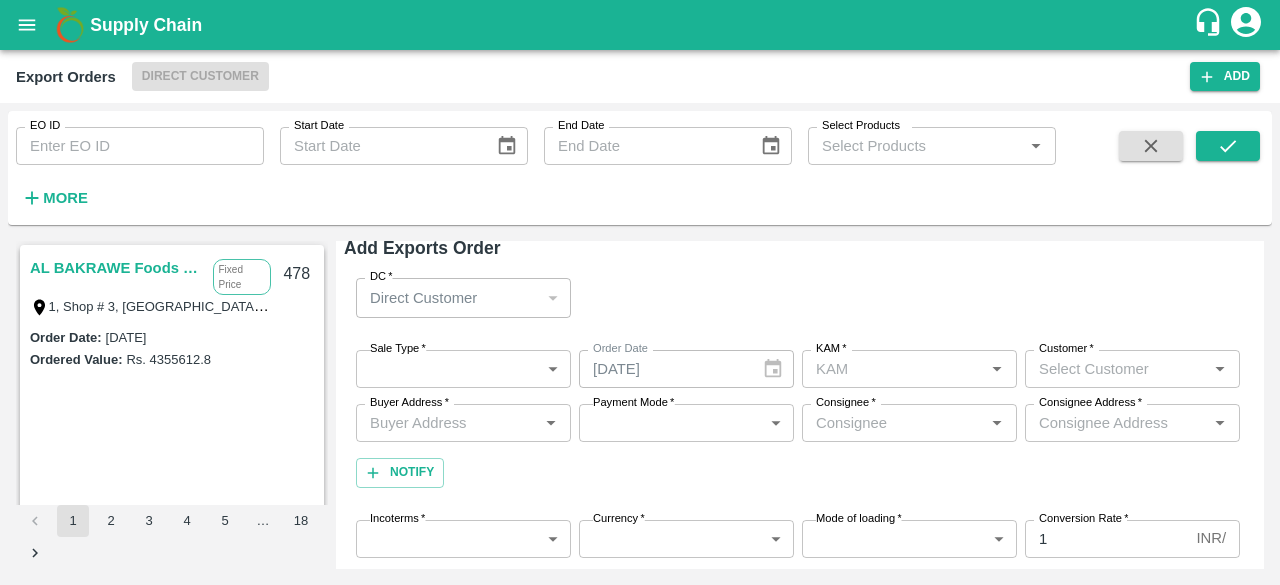 scroll, scrollTop: 10, scrollLeft: 0, axis: vertical 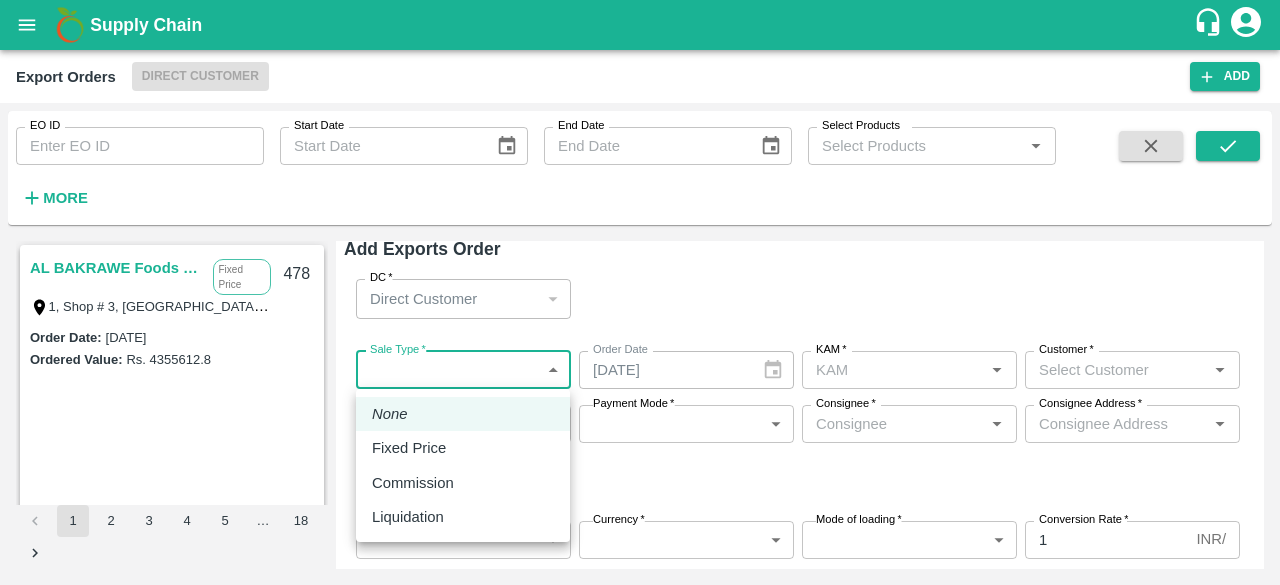 click on "Supply Chain Export Orders Direct Customer Add EO ID EO ID Start Date Start Date End Date End Date Select Products Select Products   * More AL BAKRAWE Foods FZE Fixed Price 1, Shop # 3, [GEOGRAPHIC_DATA] – central fruits and vegetables market, , , , , [GEOGRAPHIC_DATA] 478 Order Date : [DATE] Ordered Value: Rs.   4355612.8 Chifu Global FZE Commission LB15410A, [GEOGRAPHIC_DATA] 477 Order Date : [DATE] Ordered Value: Rs.   1810482.96 Chifu Global FZE Commission LB15410A, [GEOGRAPHIC_DATA] 476 Order Date : [DATE] Ordered Value: Rs.   755628 Chifu Global FZE Commission LB15410A, [GEOGRAPHIC_DATA], [GEOGRAPHIC_DATA] 475 Order Date : [DATE] Ordered Value: Rs.   2434750 Chifu Global FZE Fixed Price LB15410A, [GEOGRAPHIC_DATA], [GEOGRAPHIC_DATA] 473 Order Date : [DATE] Ordered Value: Rs.   4314219 Chifu Global FZE 472 :" at bounding box center [640, 292] 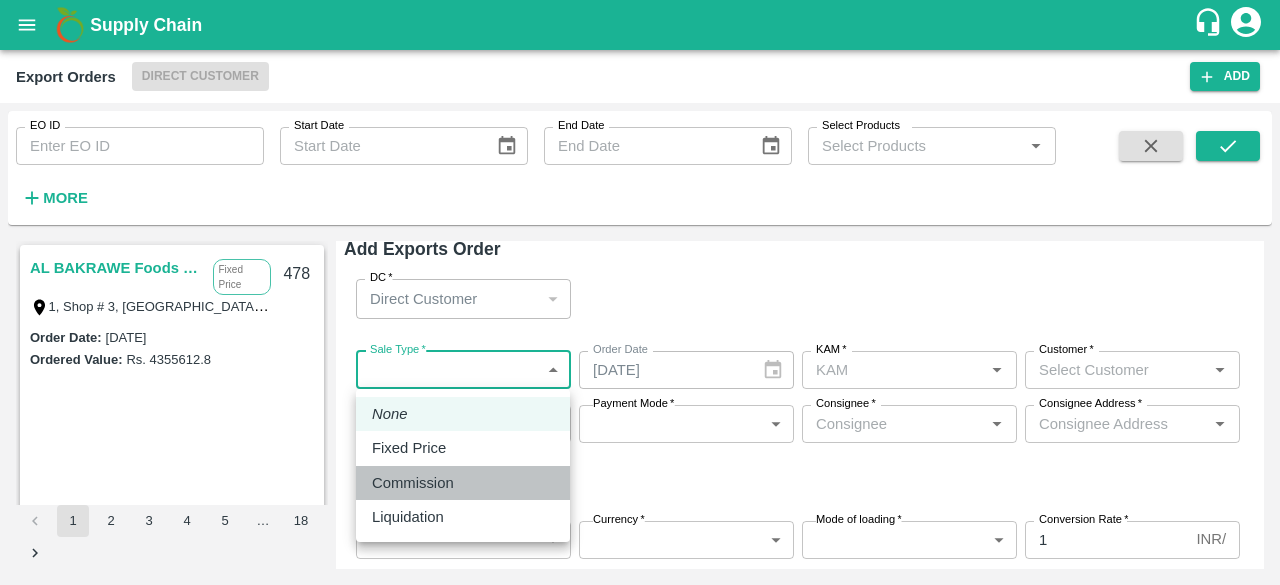 click on "Commission" at bounding box center (413, 483) 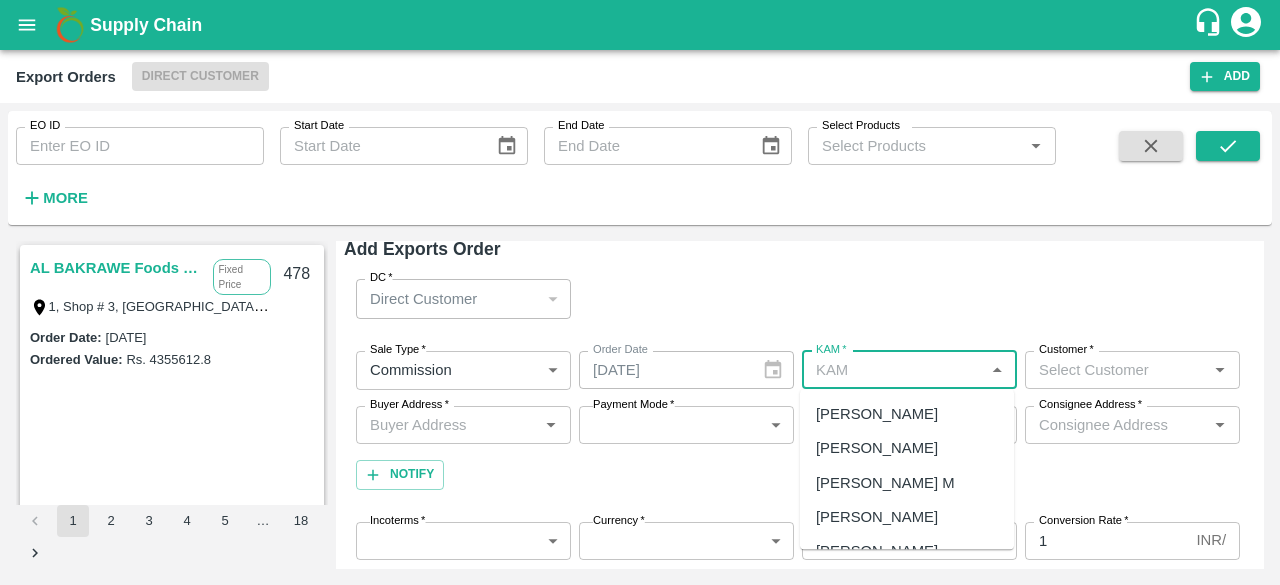 click on "KAM   *" at bounding box center [893, 370] 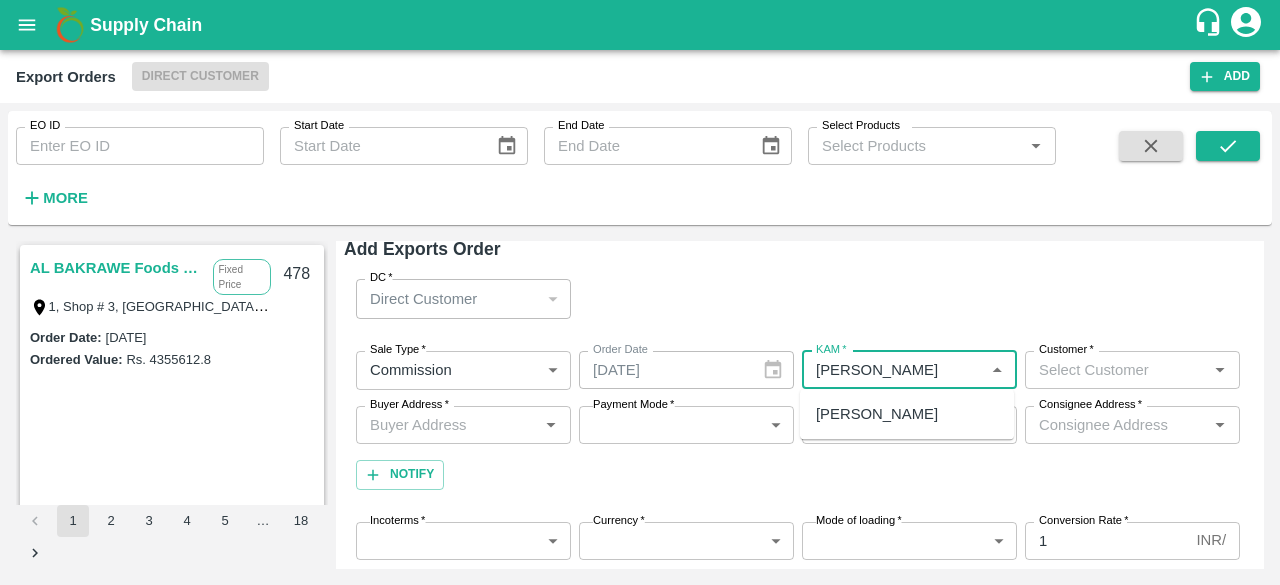 click on "[PERSON_NAME]" at bounding box center (877, 414) 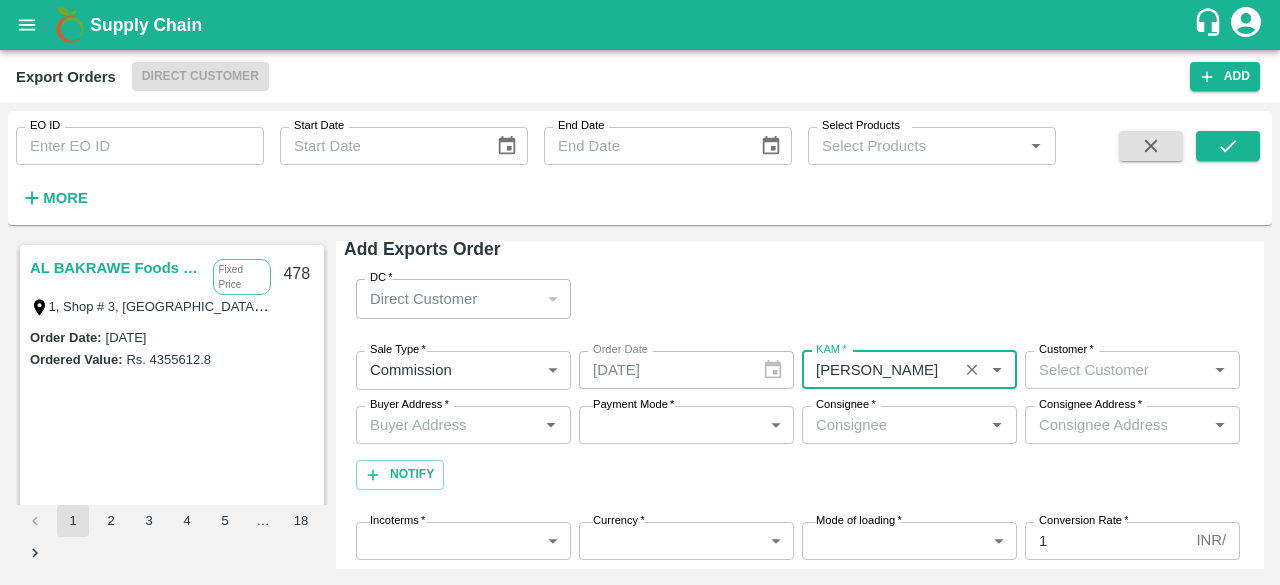 type on "[PERSON_NAME]" 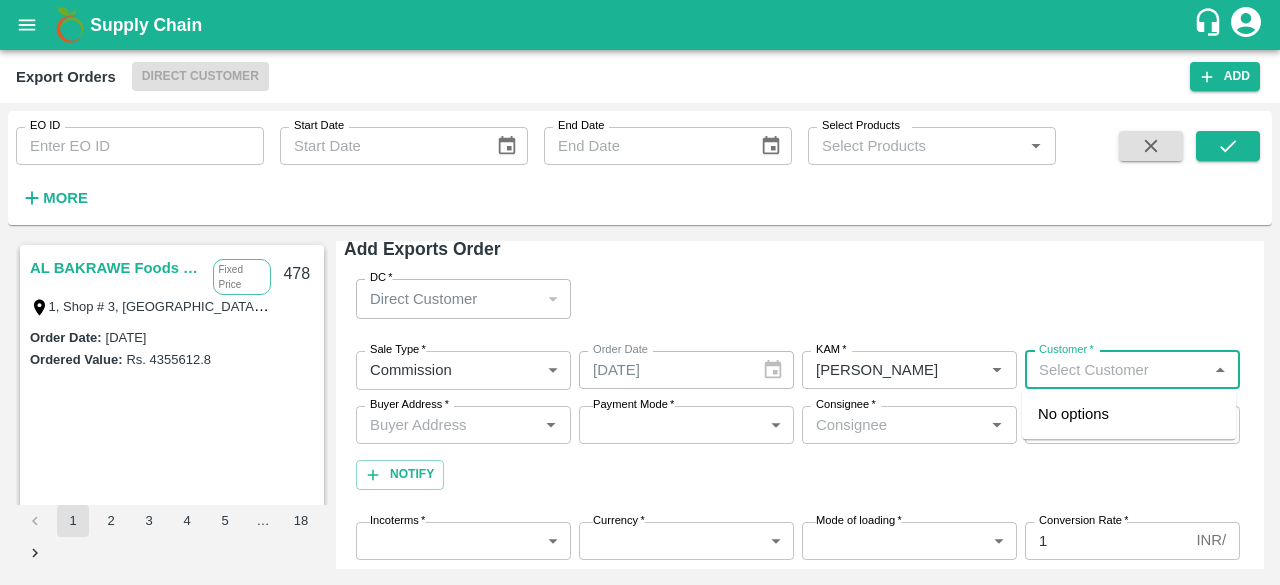 click on "Customer   *" at bounding box center (1116, 370) 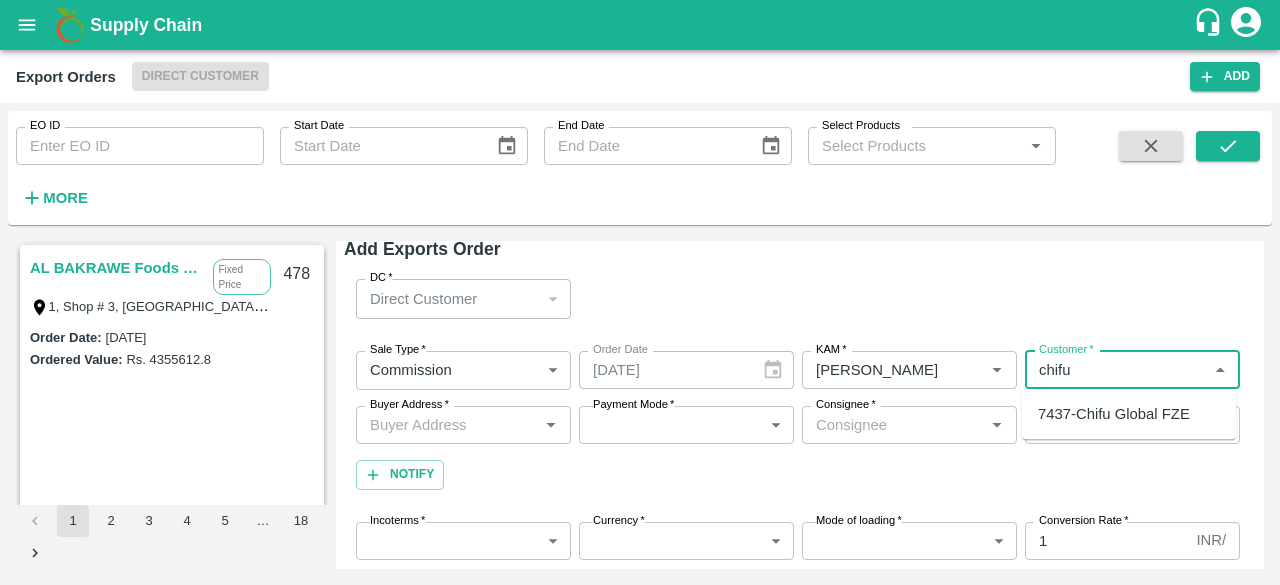 click on "7437-Chifu Global FZE" at bounding box center (1114, 414) 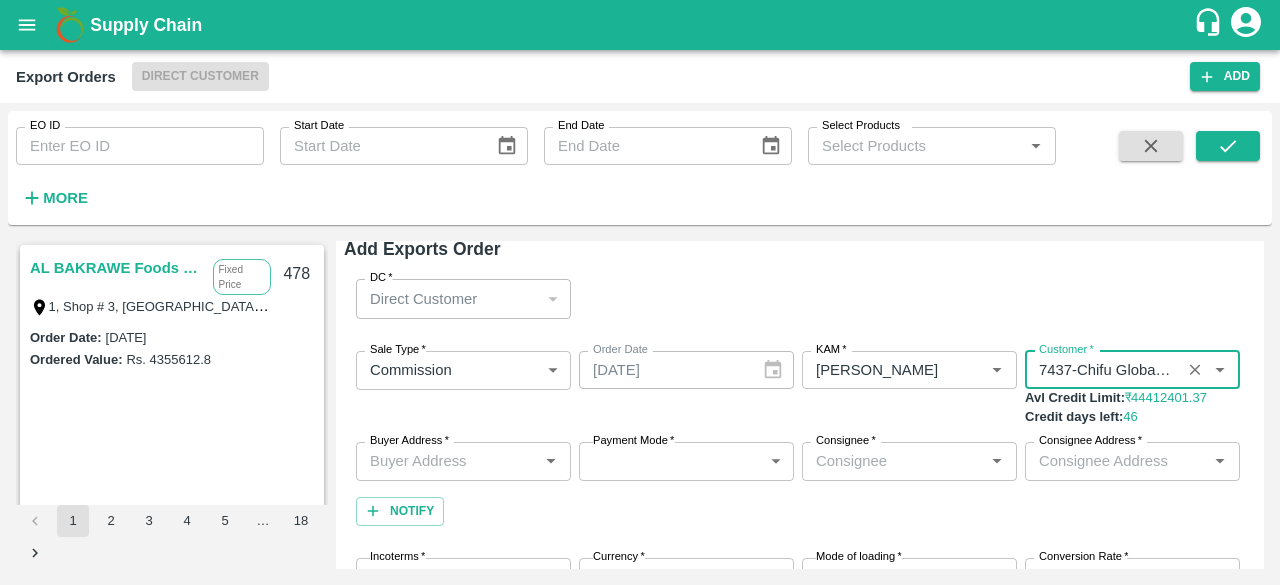 type on "7437-Chifu Global FZE" 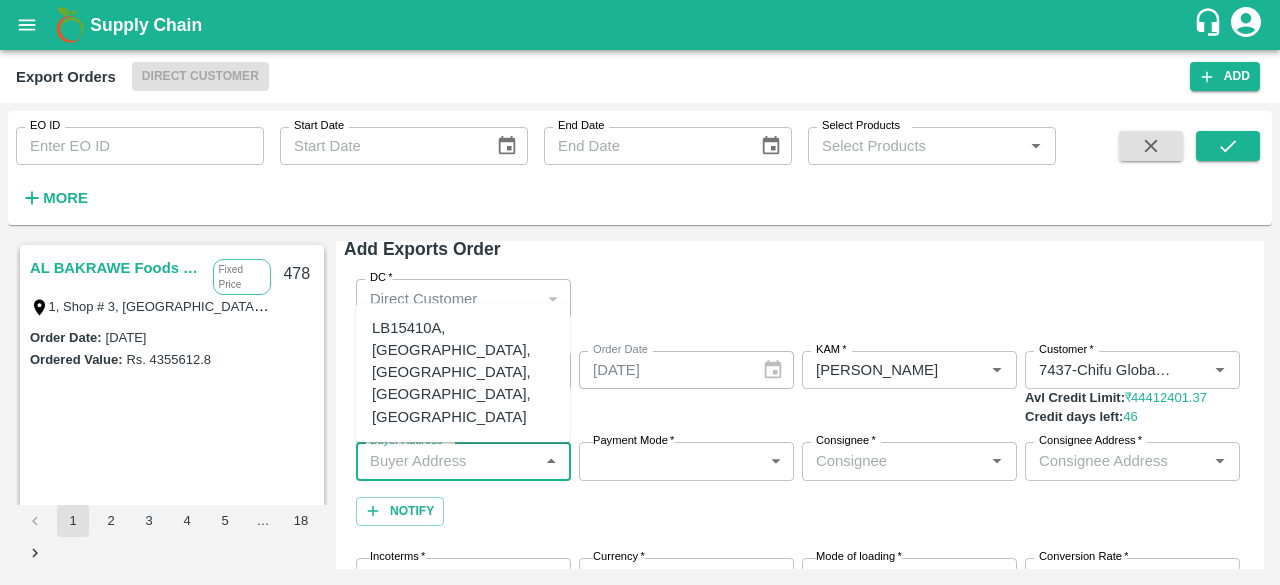click on "Buyer Address   *" at bounding box center (447, 461) 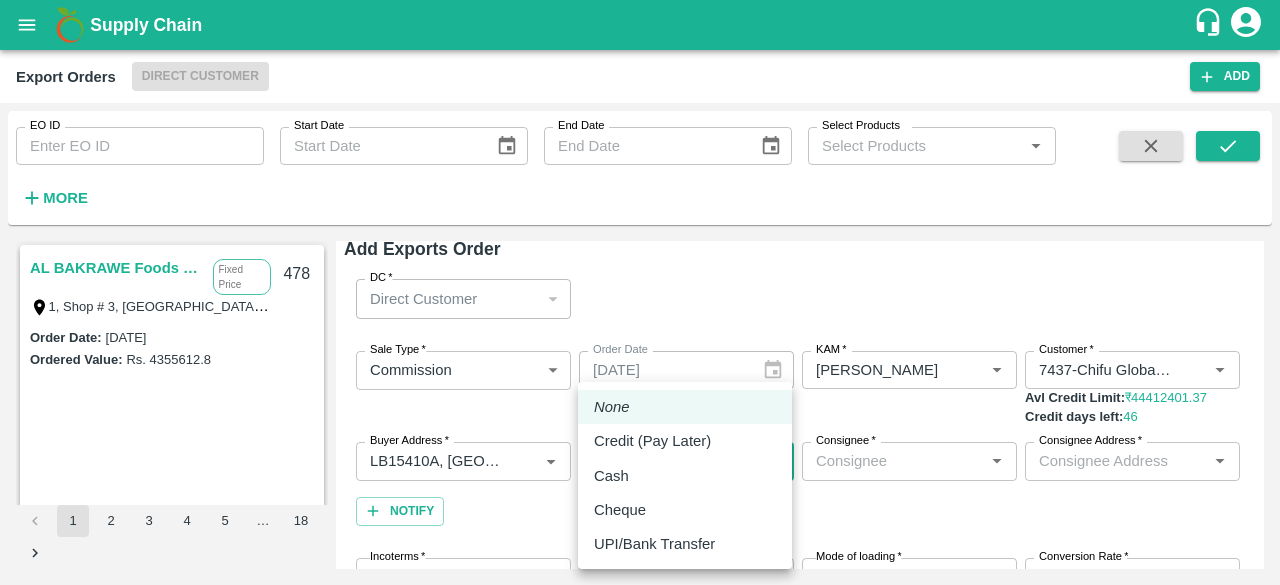 click on "Supply Chain Export Orders Direct Customer Add EO ID EO ID Start Date Start Date End Date End Date Select Products Select Products   * More AL BAKRAWE Foods FZE Fixed Price 1, Shop # 3, [GEOGRAPHIC_DATA] – central fruits and vegetables market, , , , , [GEOGRAPHIC_DATA] 478 Order Date : [DATE] Ordered Value: Rs.   4355612.8 Chifu Global FZE Commission LB15410A, [GEOGRAPHIC_DATA] 477 Order Date : [DATE] Ordered Value: Rs.   1810482.96 Chifu Global FZE Commission LB15410A, [GEOGRAPHIC_DATA] 476 Order Date : [DATE] Ordered Value: Rs.   755628 Chifu Global FZE Commission LB15410A, [GEOGRAPHIC_DATA], [GEOGRAPHIC_DATA] 475 Order Date : [DATE] Ordered Value: Rs.   2434750 Chifu Global FZE Fixed Price LB15410A, [GEOGRAPHIC_DATA], [GEOGRAPHIC_DATA] 473 Order Date : [DATE] Ordered Value: Rs.   4314219 Chifu Global FZE 472 :" at bounding box center (640, 292) 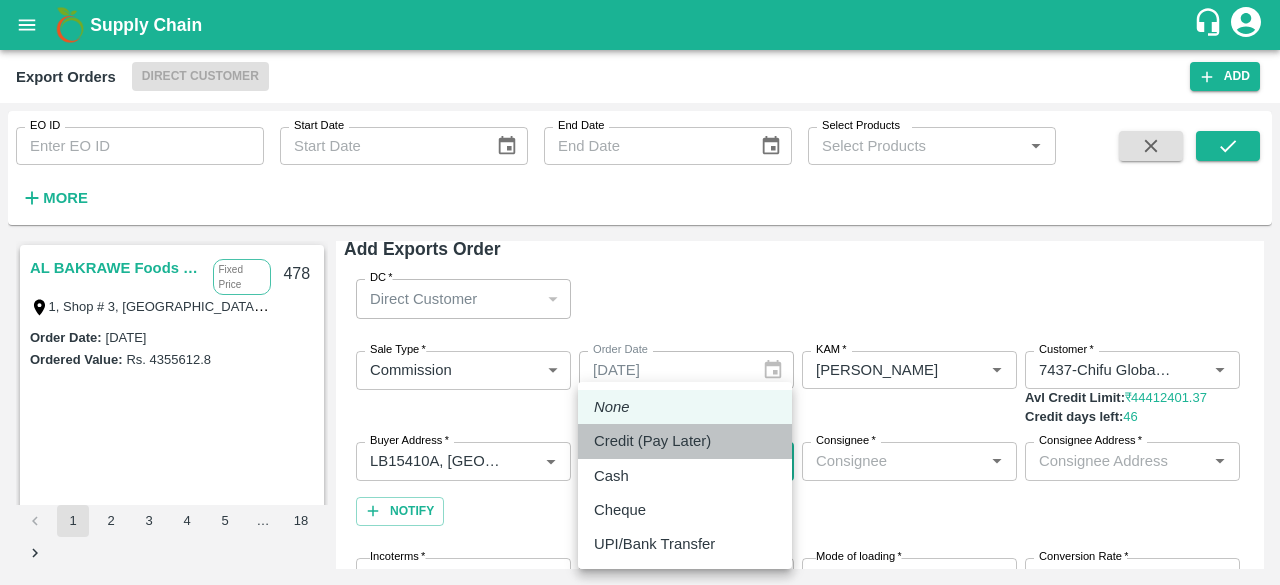 click on "Credit (Pay Later)" at bounding box center [652, 441] 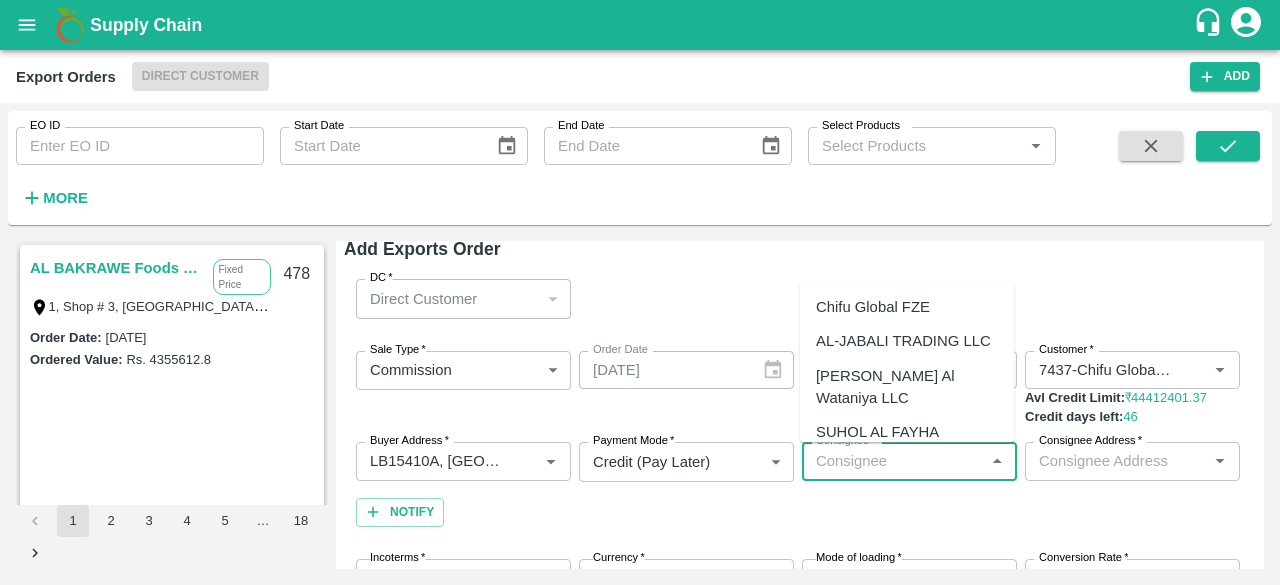 click on "Consignee   *" at bounding box center (893, 461) 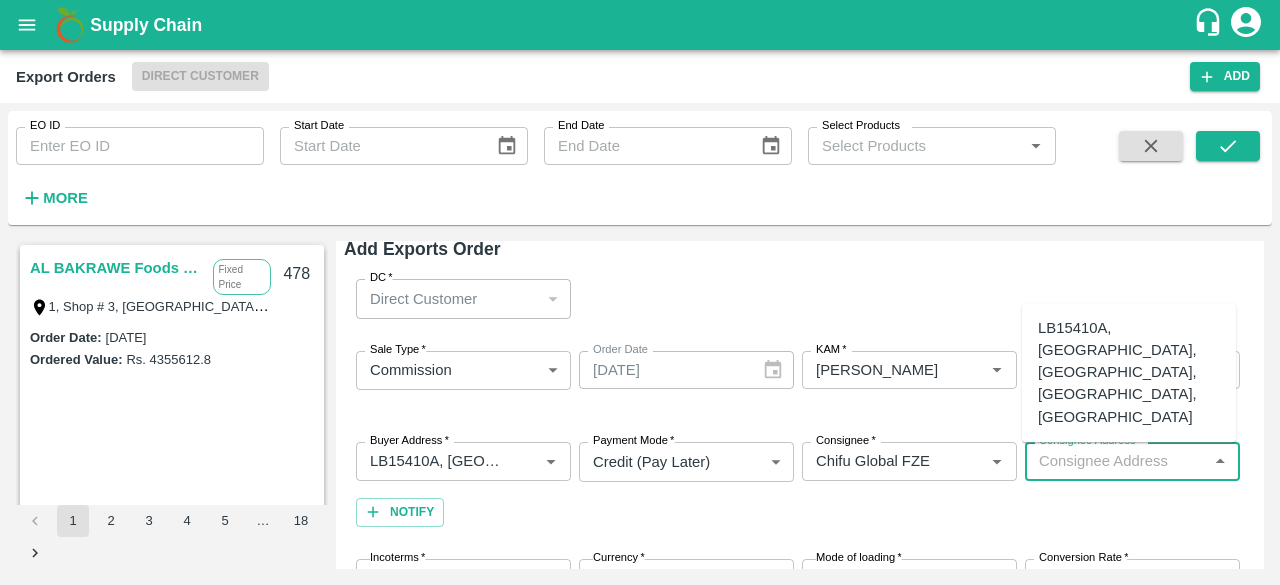 click on "Consignee Address   *" at bounding box center (1116, 461) 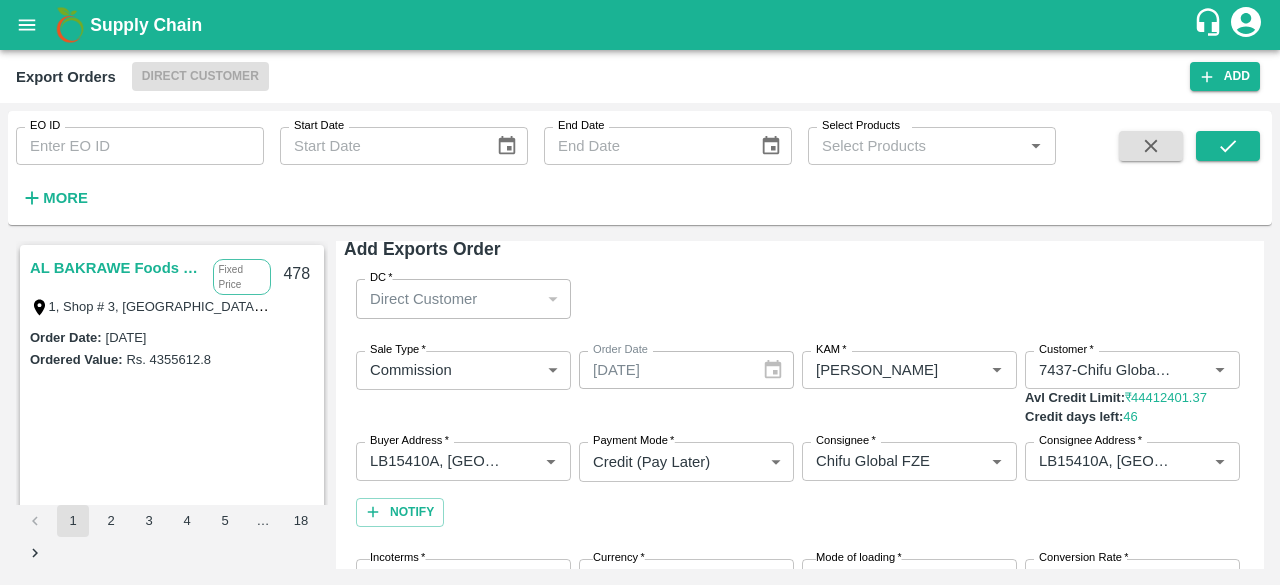 click on "Sale Type   * Commission 2 Sale Type Order Date [DATE] Order Date KAM   * KAM   * Customer   * Customer   * Avl Credit Limit:  ₹ 44412401.37 Credit days left:  46 Buyer Address   * Buyer Address   * Payment Mode   * Credit (Pay Later) credit Payment Mode Consignee   * Consignee   * Consignee Address   * Consignee Address   * Notify" at bounding box center (800, 439) 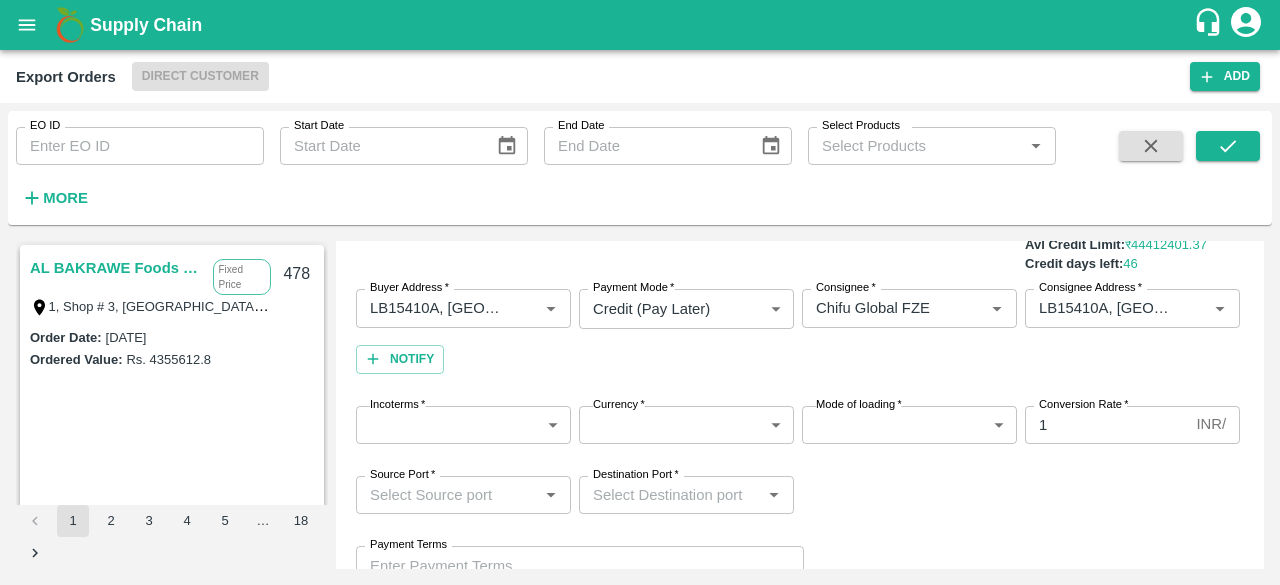 scroll, scrollTop: 166, scrollLeft: 0, axis: vertical 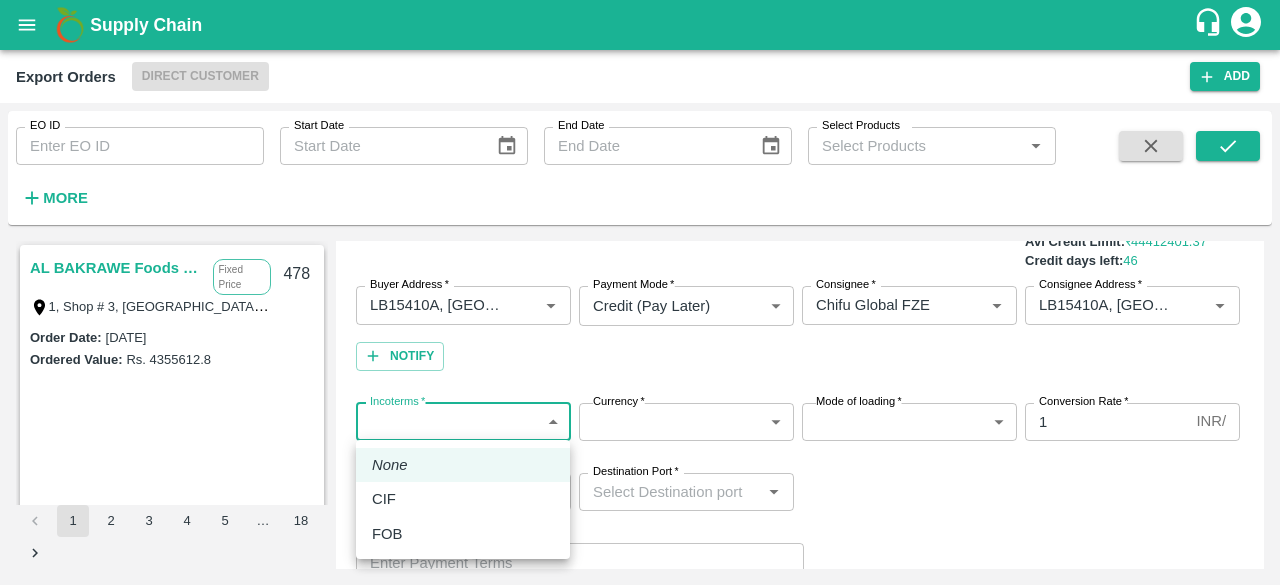 click on "Supply Chain Export Orders Direct Customer Add EO ID EO ID Start Date Start Date End Date End Date Select Products Select Products   * More AL BAKRAWE Foods FZE Fixed Price 1, Shop # 3, [GEOGRAPHIC_DATA] – central fruits and vegetables market, , , , , [GEOGRAPHIC_DATA] 478 Order Date : [DATE] Ordered Value: Rs.   4355612.8 Chifu Global FZE Commission LB15410A, [GEOGRAPHIC_DATA] 477 Order Date : [DATE] Ordered Value: Rs.   1810482.96 Chifu Global FZE Commission LB15410A, [GEOGRAPHIC_DATA] 476 Order Date : [DATE] Ordered Value: Rs.   755628 Chifu Global FZE Commission LB15410A, [GEOGRAPHIC_DATA], [GEOGRAPHIC_DATA] 475 Order Date : [DATE] Ordered Value: Rs.   2434750 Chifu Global FZE Fixed Price LB15410A, [GEOGRAPHIC_DATA], [GEOGRAPHIC_DATA] 473 Order Date : [DATE] Ordered Value: Rs.   4314219 Chifu Global FZE 472 :" at bounding box center (640, 292) 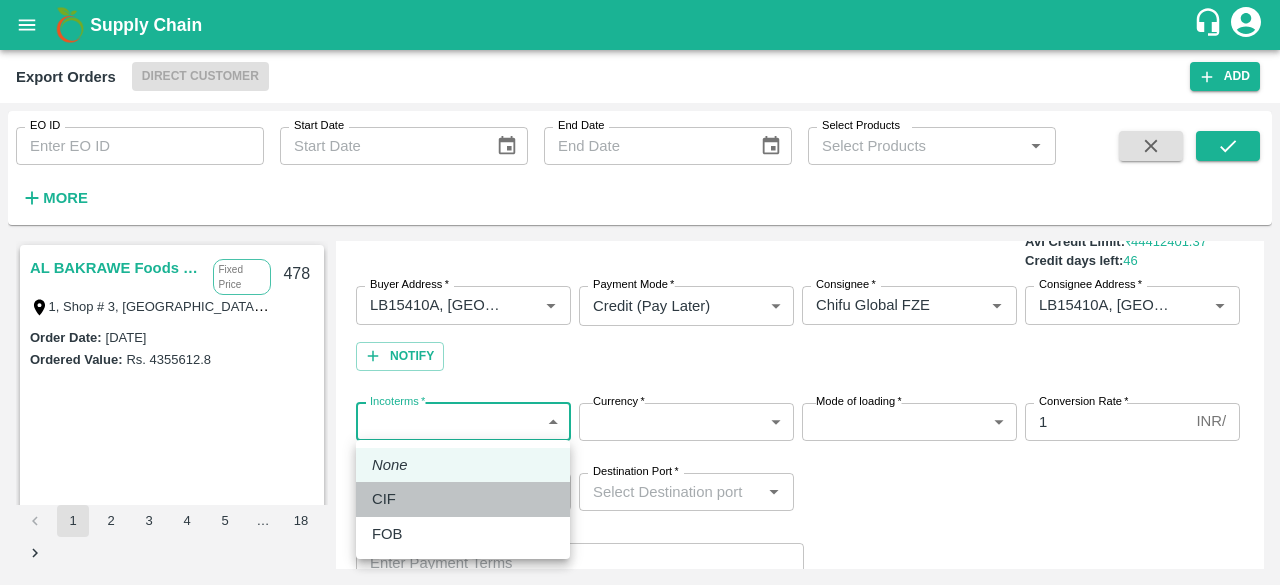 click on "CIF" at bounding box center [463, 499] 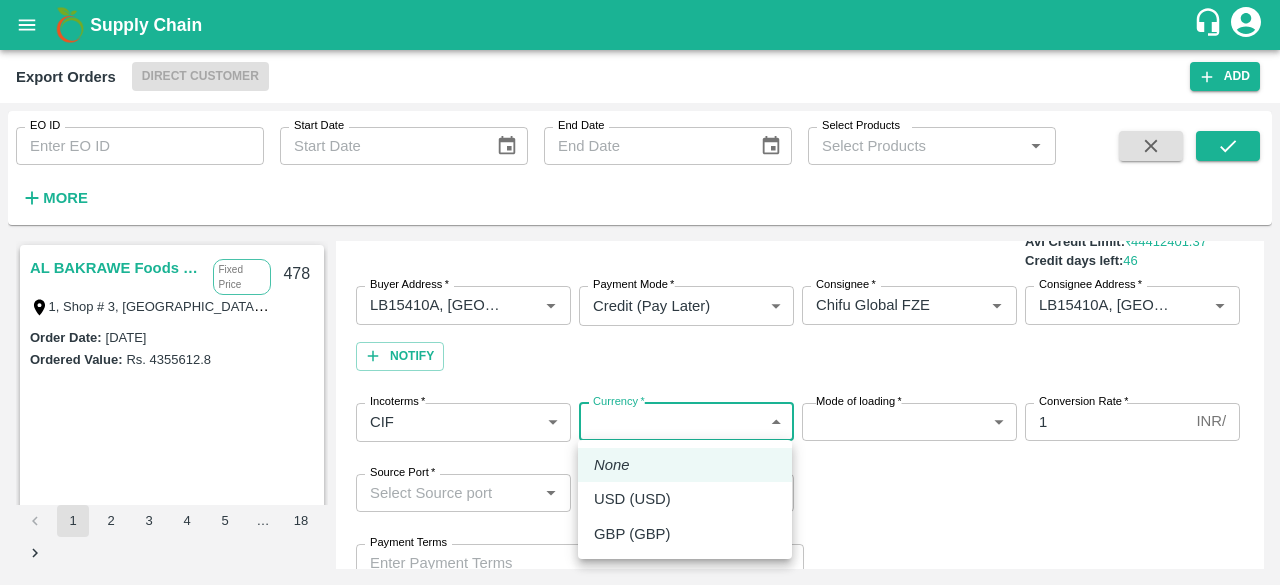 click on "Supply Chain Export Orders Direct Customer Add EO ID EO ID Start Date Start Date End Date End Date Select Products Select Products   * More AL BAKRAWE Foods FZE Fixed Price 1, Shop # 3, [GEOGRAPHIC_DATA] – central fruits and vegetables market, , , , , [GEOGRAPHIC_DATA] 478 Order Date : [DATE] Ordered Value: Rs.   4355612.8 Chifu Global FZE Commission LB15410A, [GEOGRAPHIC_DATA] 477 Order Date : [DATE] Ordered Value: Rs.   1810482.96 Chifu Global FZE Commission LB15410A, [GEOGRAPHIC_DATA] 476 Order Date : [DATE] Ordered Value: Rs.   755628 Chifu Global FZE Commission LB15410A, [GEOGRAPHIC_DATA], [GEOGRAPHIC_DATA] 475 Order Date : [DATE] Ordered Value: Rs.   2434750 Chifu Global FZE Fixed Price LB15410A, [GEOGRAPHIC_DATA], [GEOGRAPHIC_DATA] 473 Order Date : [DATE] Ordered Value: Rs.   4314219 Chifu Global FZE 472 :" at bounding box center [640, 292] 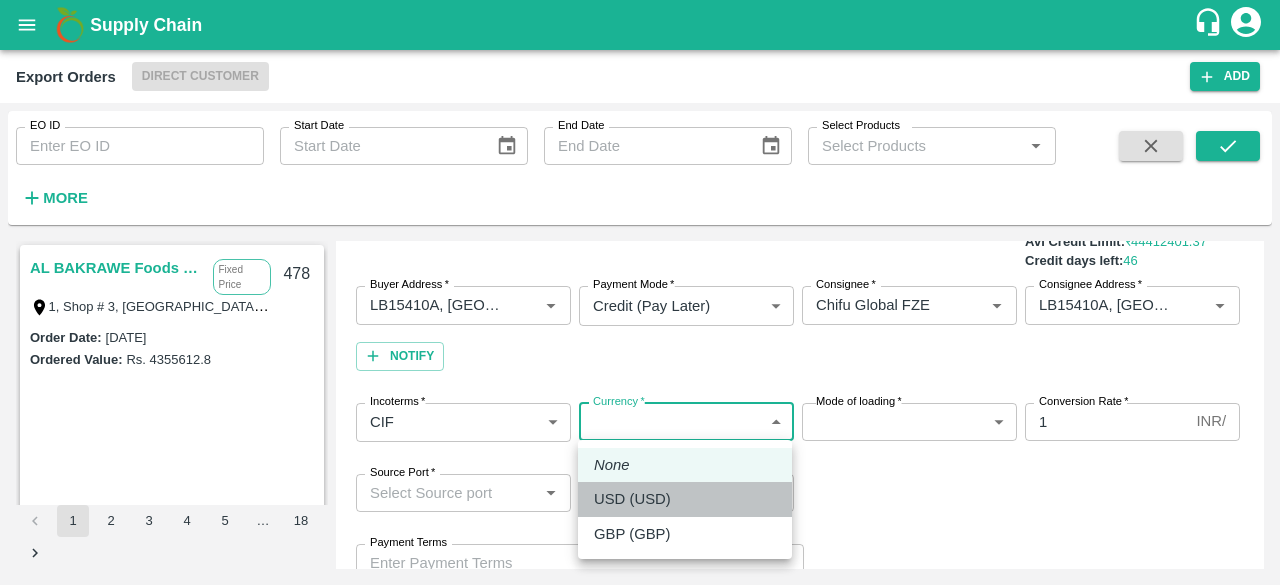 click on "USD (USD)" at bounding box center (685, 499) 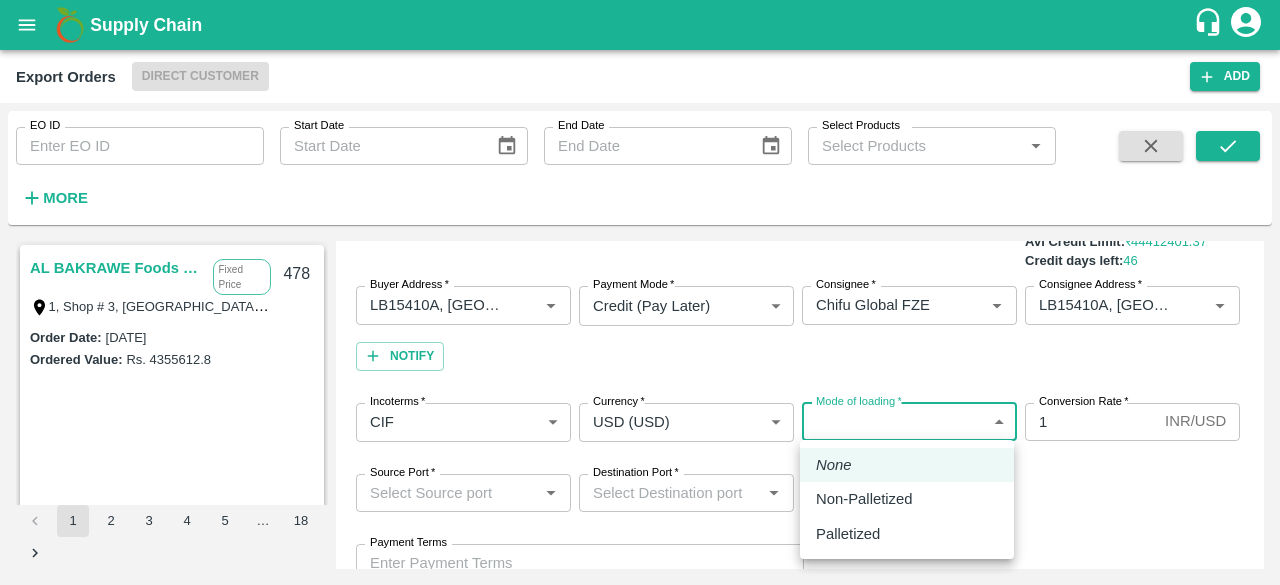 click on "Supply Chain Export Orders Direct Customer Add EO ID EO ID Start Date Start Date End Date End Date Select Products Select Products   * More AL BAKRAWE Foods FZE Fixed Price 1, Shop # 3, [GEOGRAPHIC_DATA] – central fruits and vegetables market, , , , , [GEOGRAPHIC_DATA] 478 Order Date : [DATE] Ordered Value: Rs.   4355612.8 Chifu Global FZE Commission LB15410A, [GEOGRAPHIC_DATA] 477 Order Date : [DATE] Ordered Value: Rs.   1810482.96 Chifu Global FZE Commission LB15410A, [GEOGRAPHIC_DATA] 476 Order Date : [DATE] Ordered Value: Rs.   755628 Chifu Global FZE Commission LB15410A, [GEOGRAPHIC_DATA], [GEOGRAPHIC_DATA] 475 Order Date : [DATE] Ordered Value: Rs.   2434750 Chifu Global FZE Fixed Price LB15410A, [GEOGRAPHIC_DATA], [GEOGRAPHIC_DATA] 473 Order Date : [DATE] Ordered Value: Rs.   4314219 Chifu Global FZE 472 :" at bounding box center (640, 292) 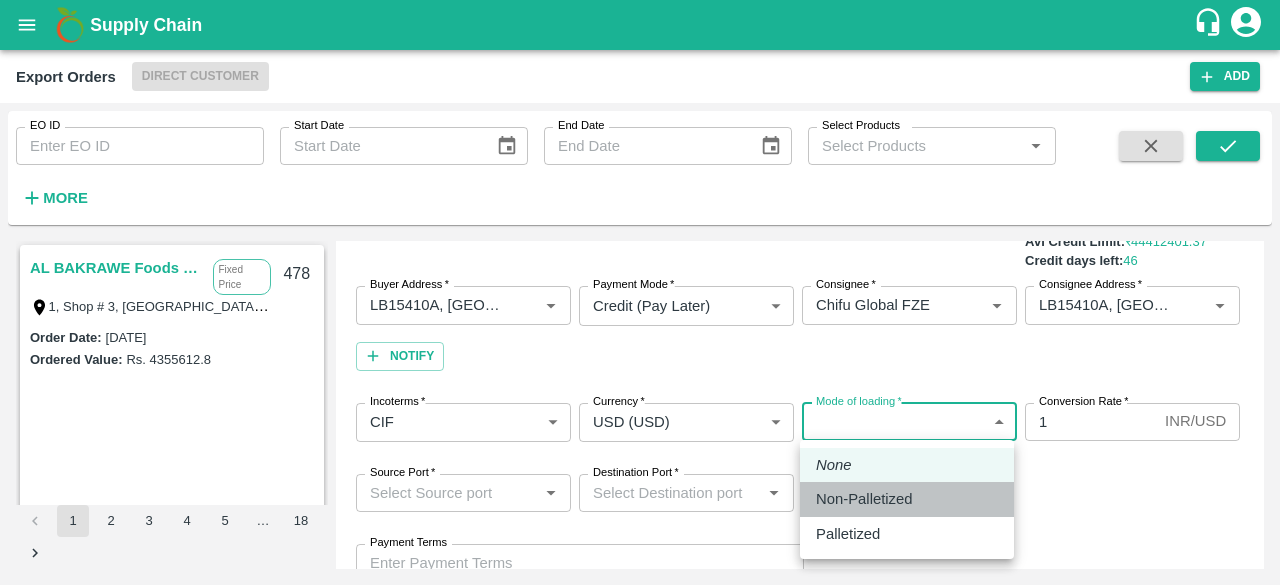 click on "Non-Palletized" at bounding box center [864, 499] 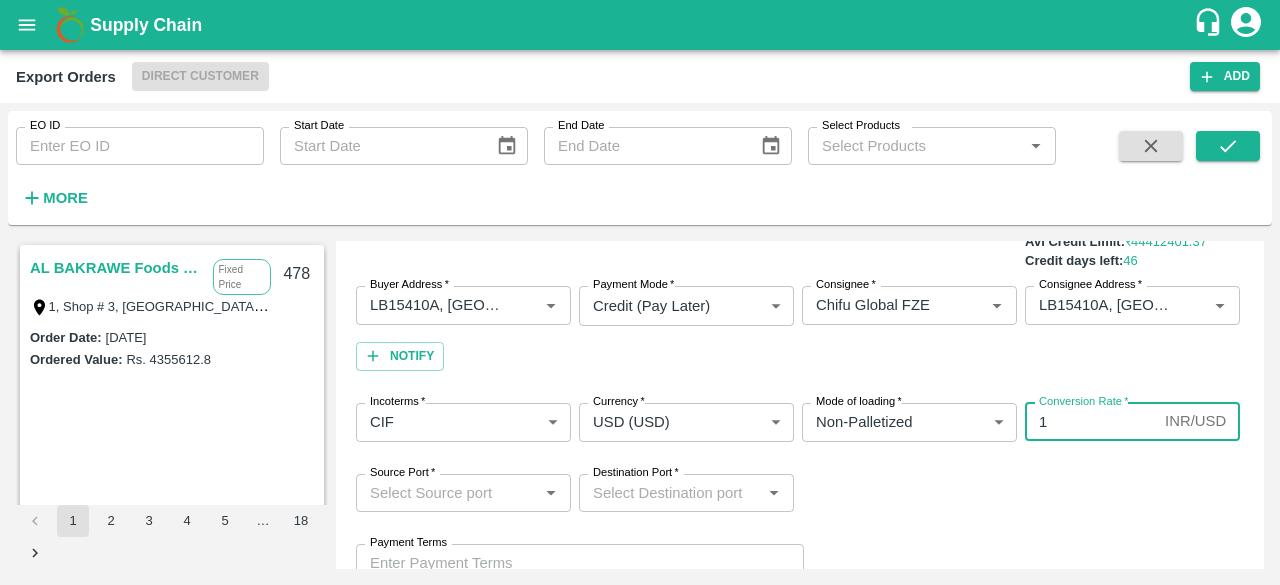 click on "1" at bounding box center (1091, 422) 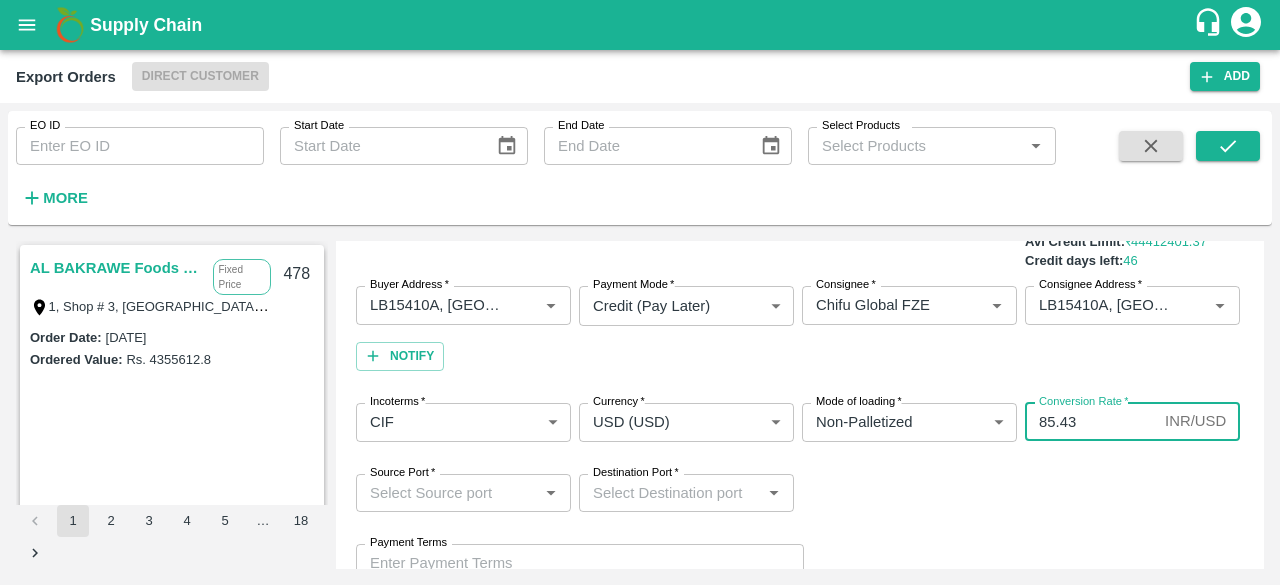 type on "85.43" 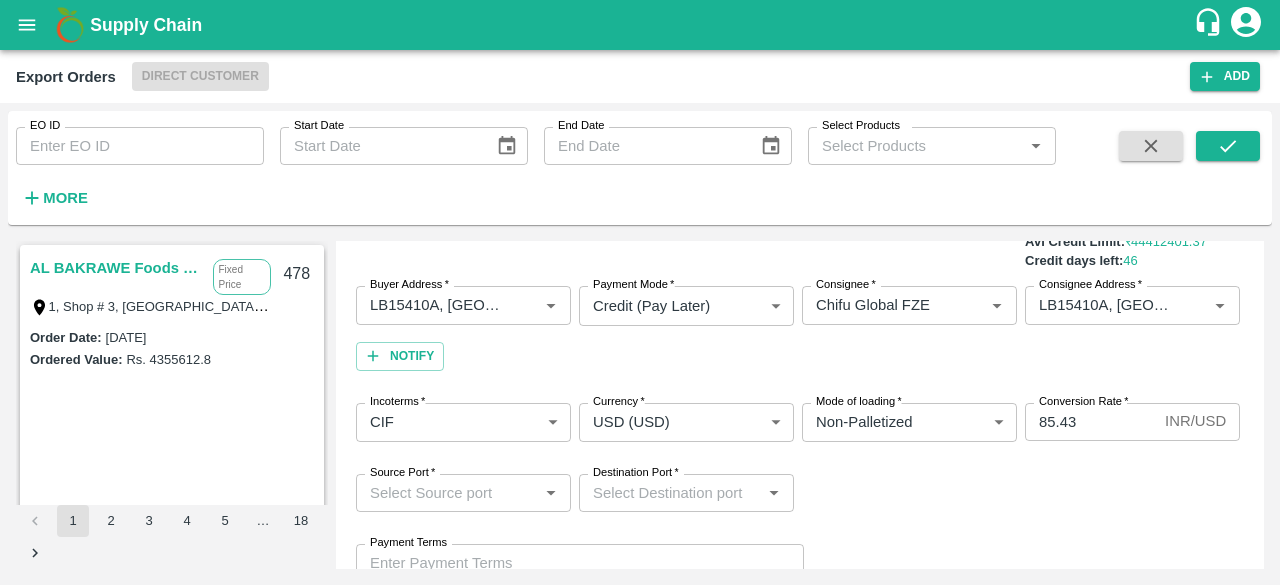 click on "Payment Terms Payment Terms" at bounding box center (800, 563) 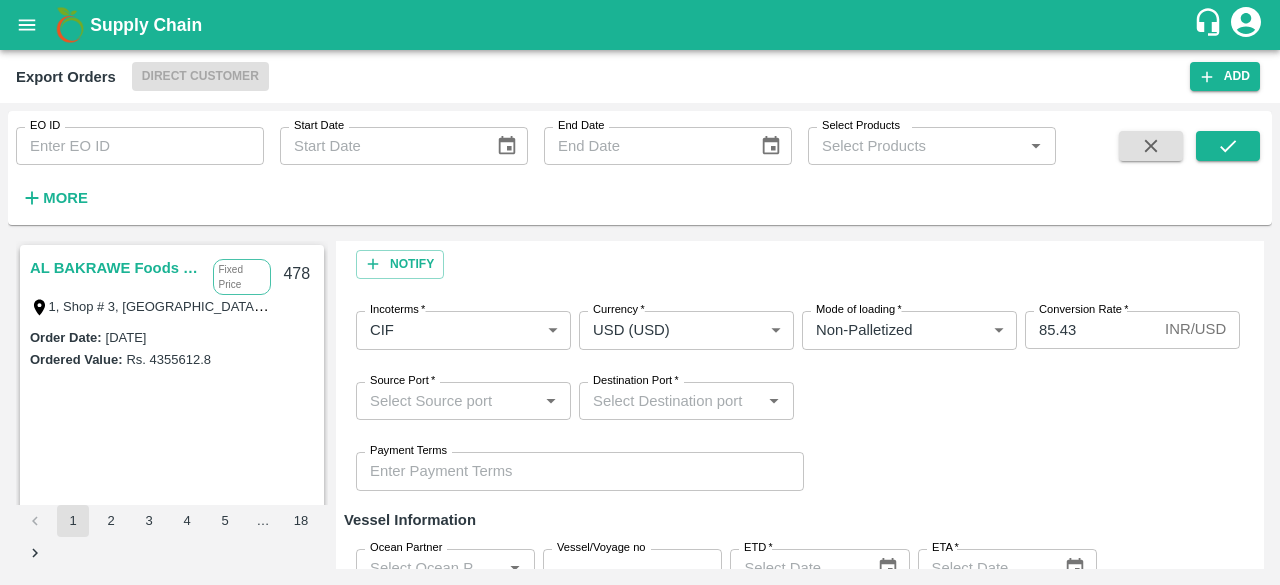 scroll, scrollTop: 304, scrollLeft: 0, axis: vertical 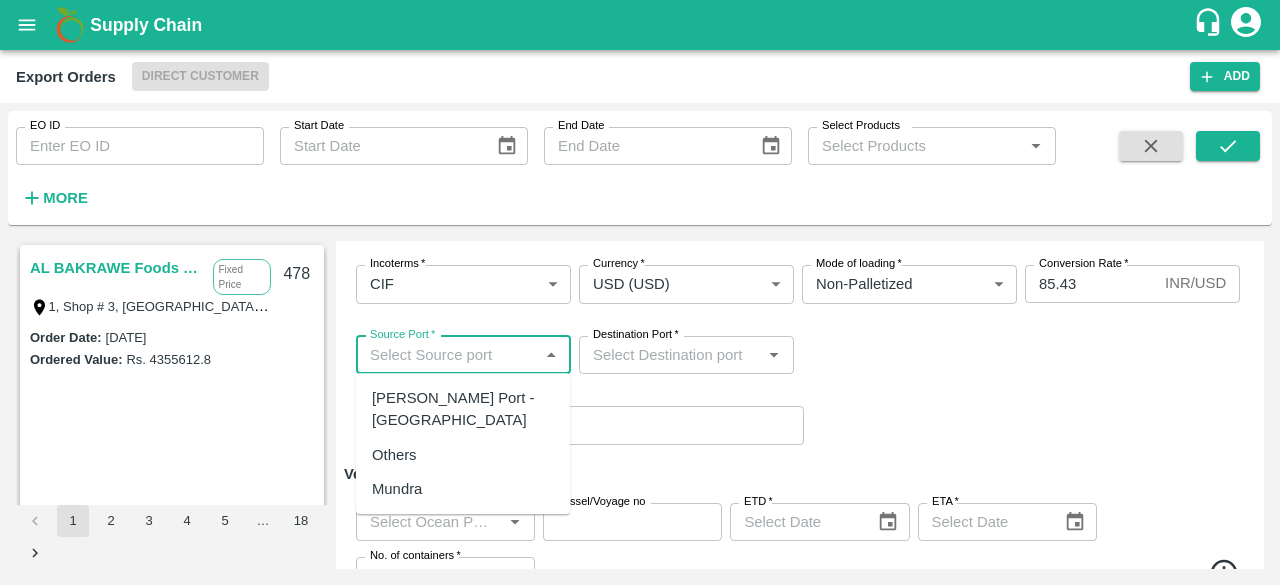 click on "Source Port   *" at bounding box center [447, 355] 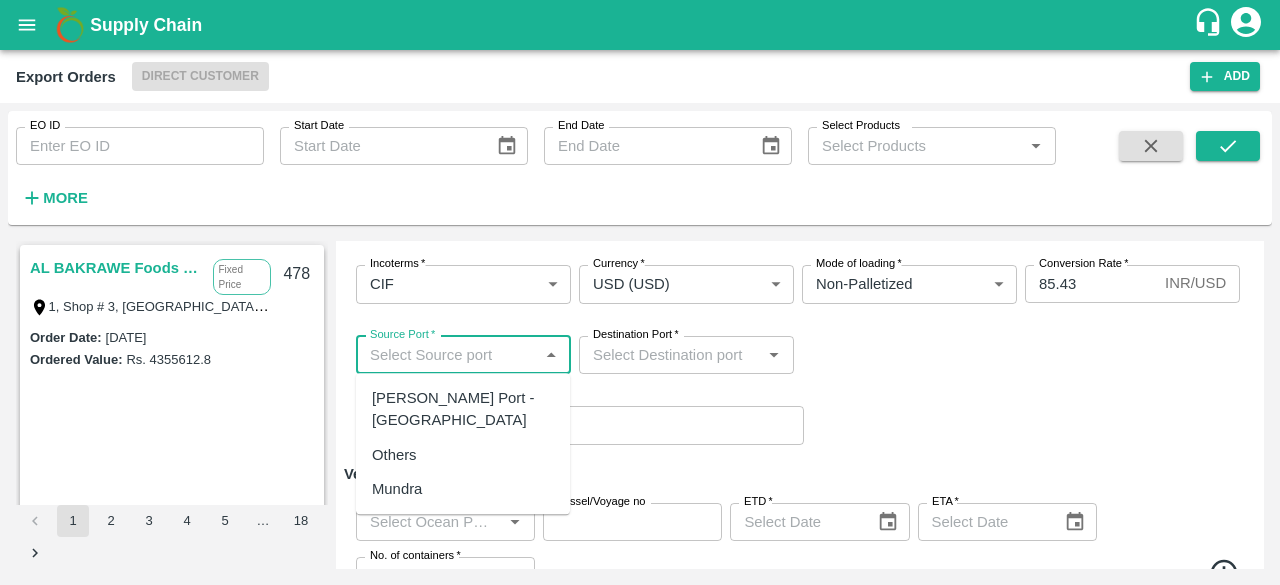 click on "[PERSON_NAME] Port - [GEOGRAPHIC_DATA]" at bounding box center (463, 409) 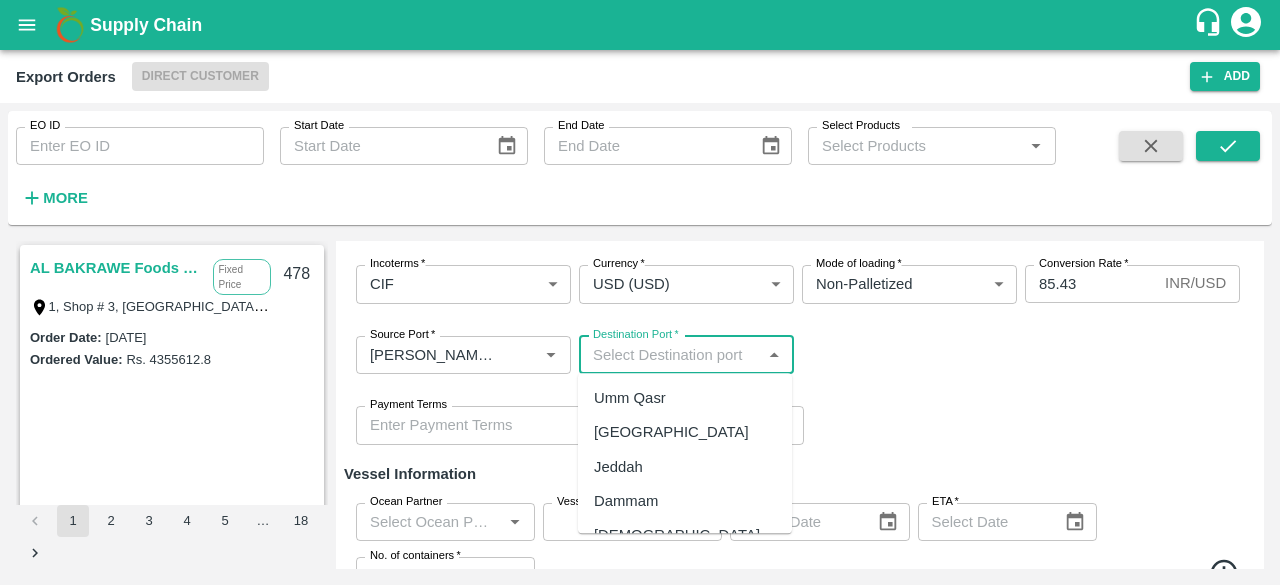 click on "Destination Port   *" at bounding box center [670, 355] 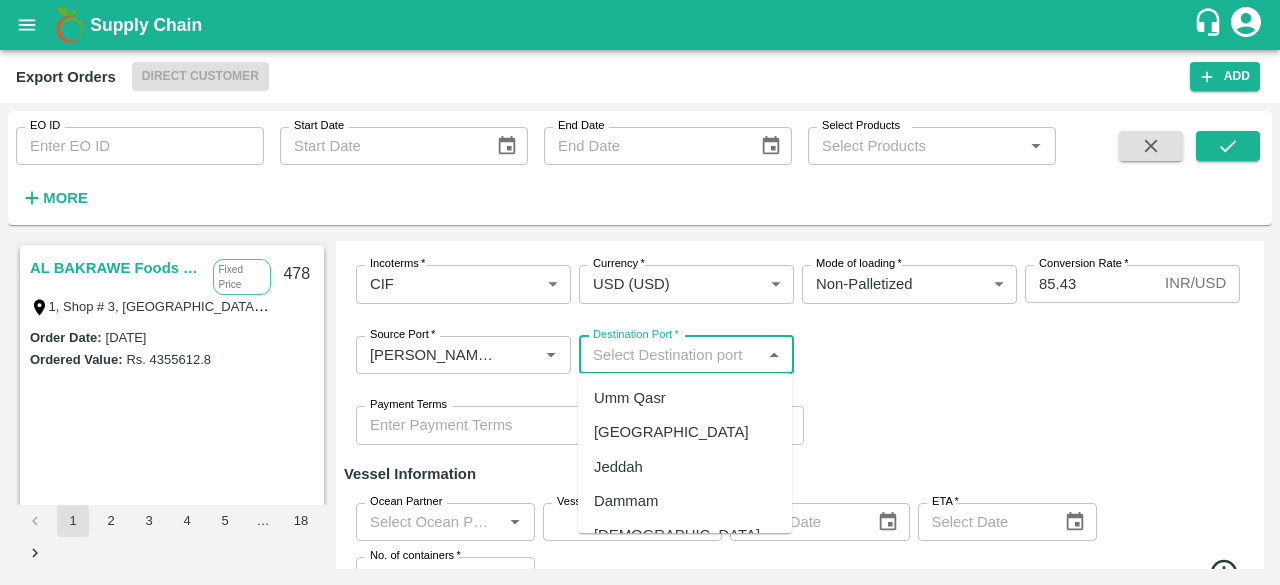 click on "[GEOGRAPHIC_DATA]" at bounding box center (671, 433) 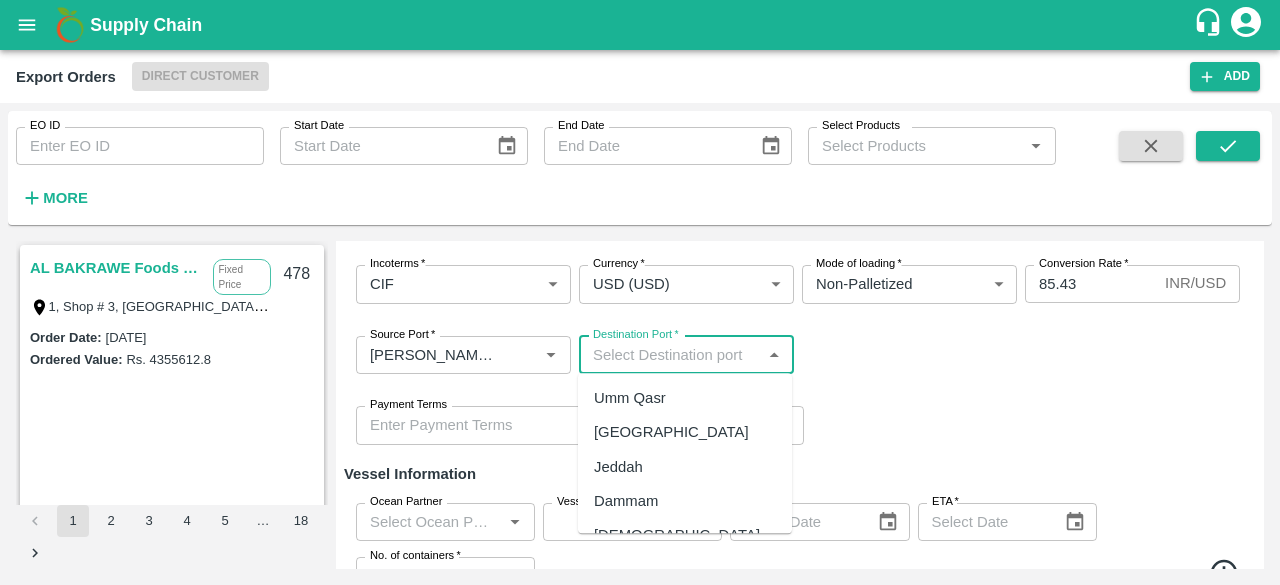 type on "[GEOGRAPHIC_DATA]" 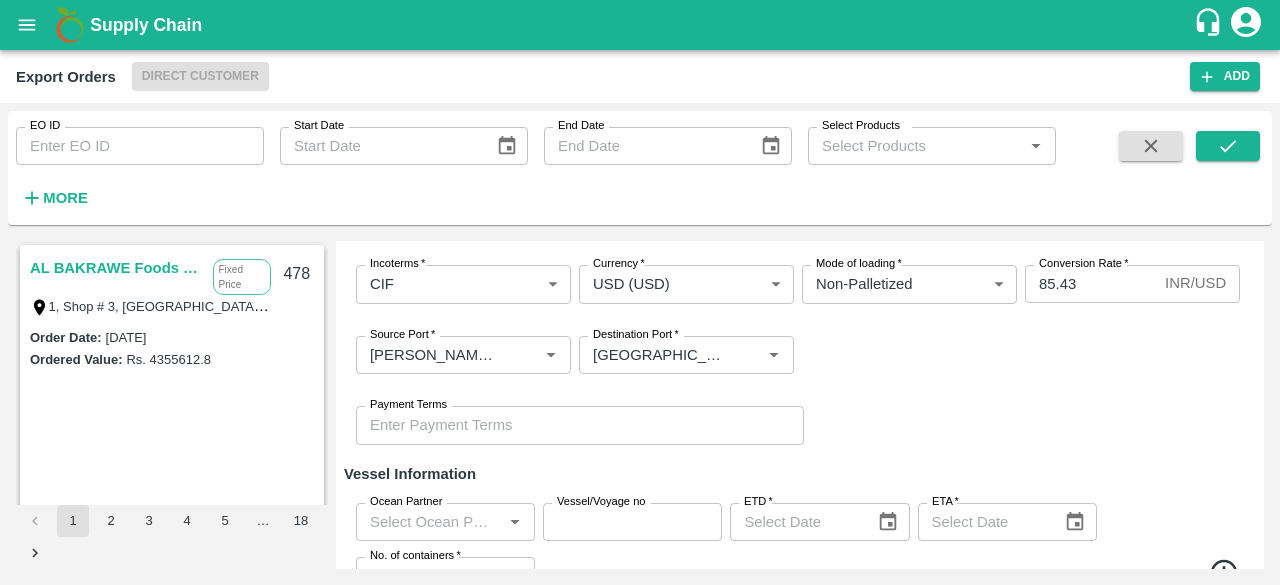 click on "Source Port   * Source Port   * Destination Port   * Destination Port   *" at bounding box center (800, 355) 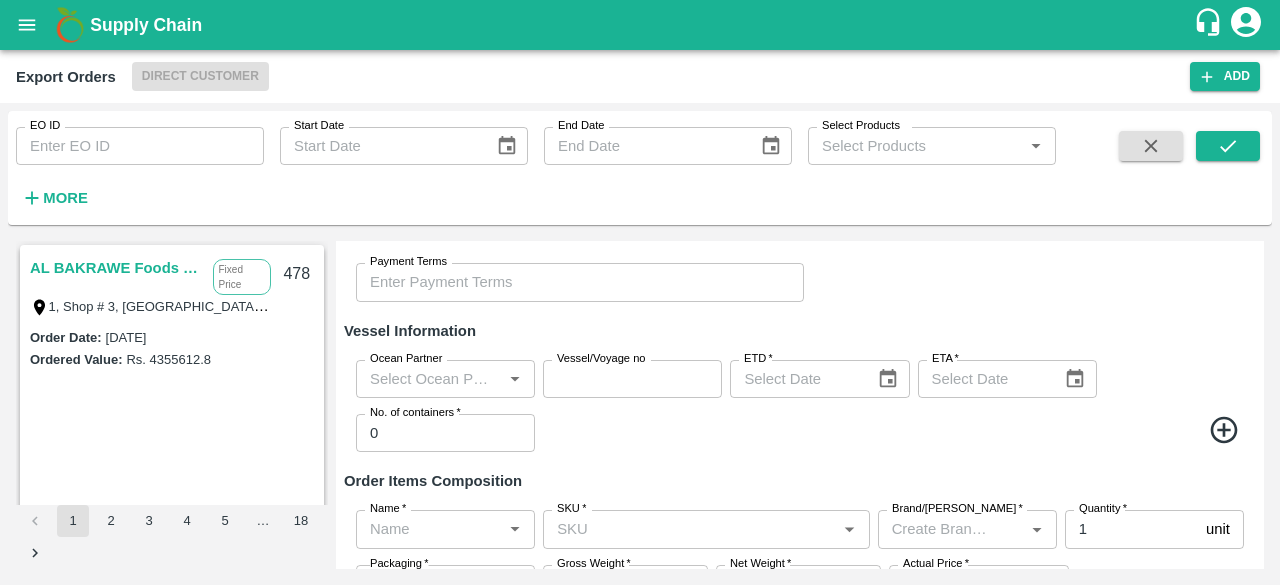scroll, scrollTop: 458, scrollLeft: 0, axis: vertical 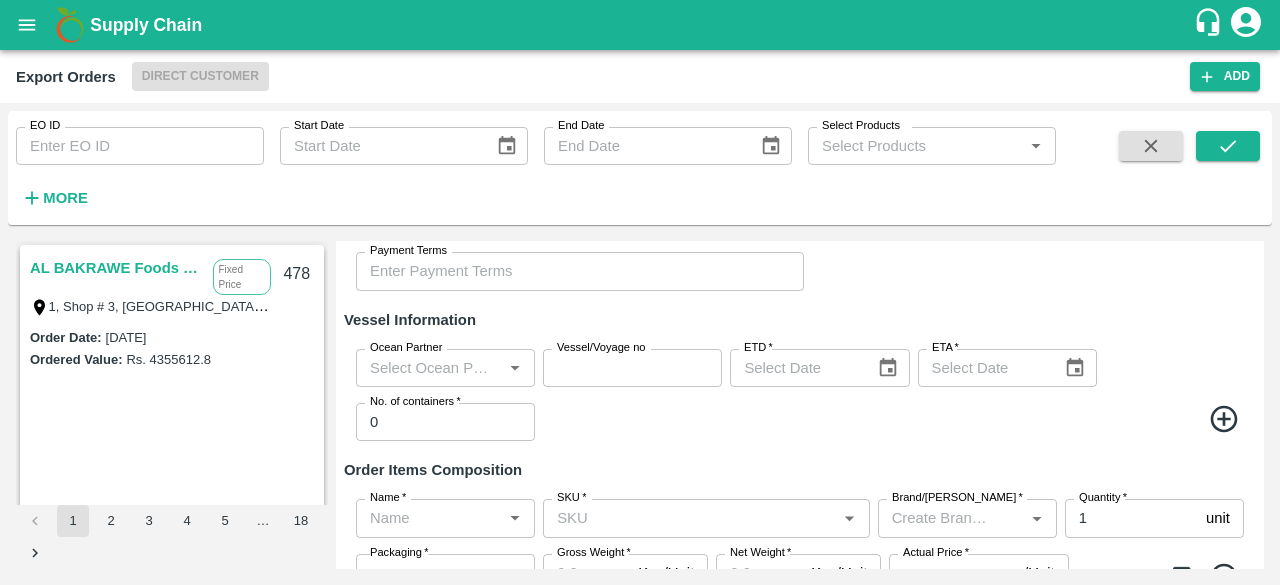 type on "DD/MM/YYYY" 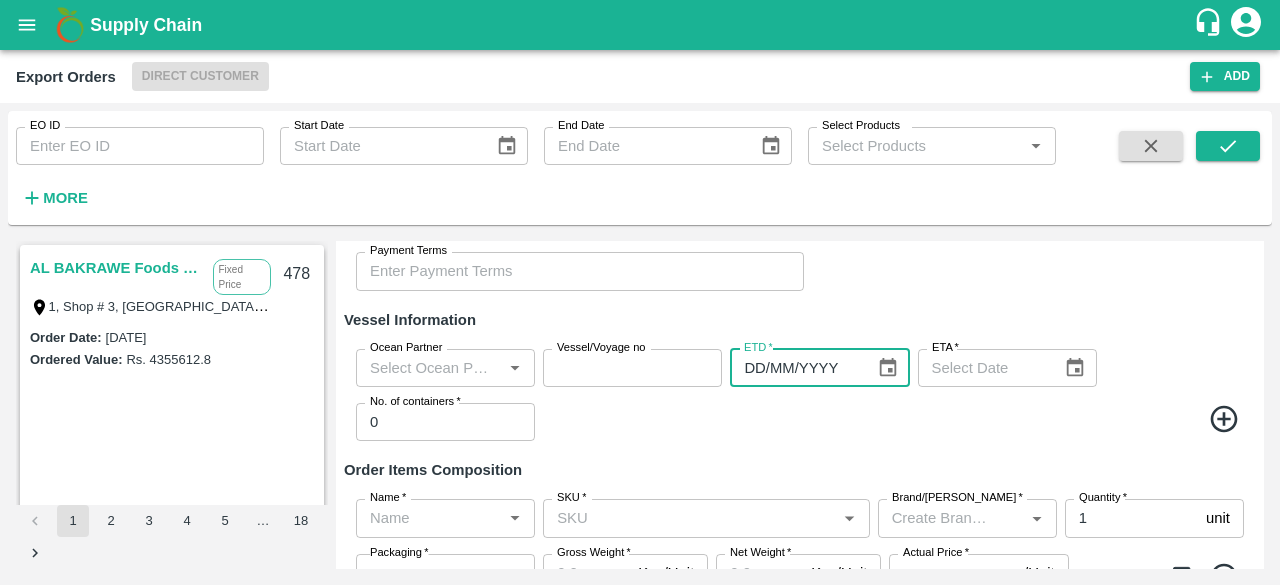 click on "DD/MM/YYYY" at bounding box center [795, 368] 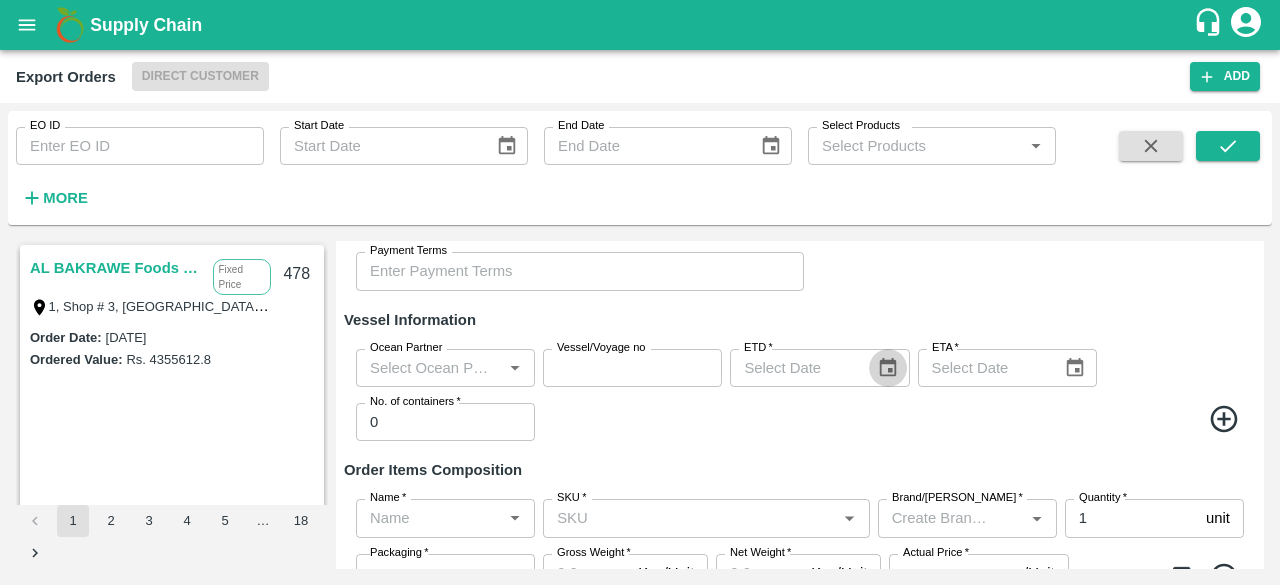 click 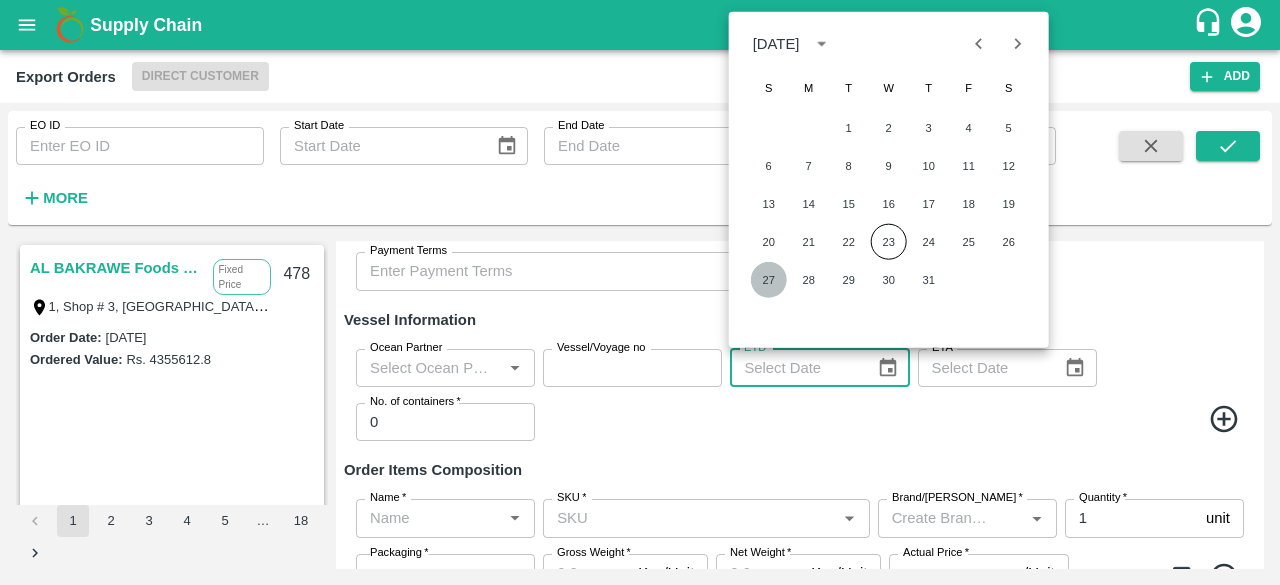click on "27" at bounding box center [769, 280] 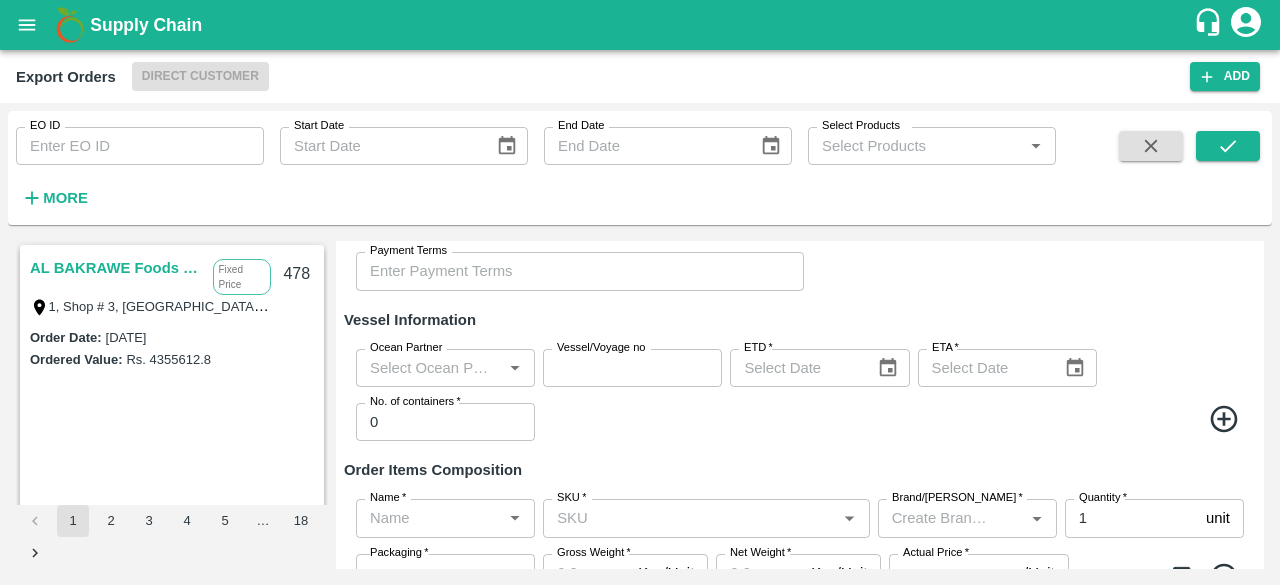 type on "[DATE]" 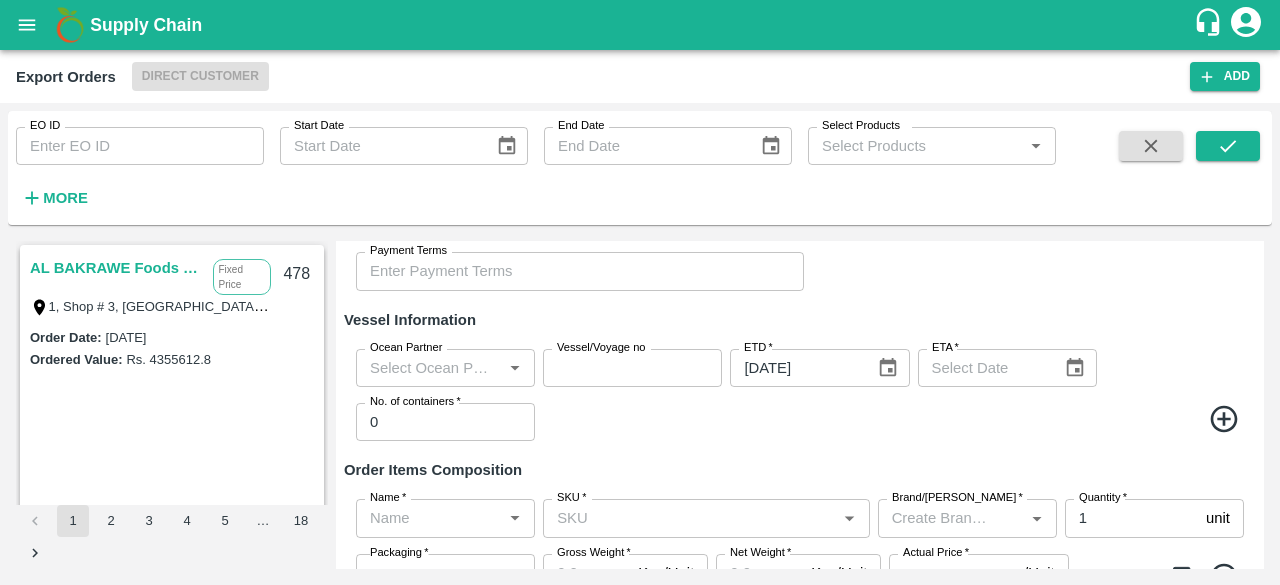 click 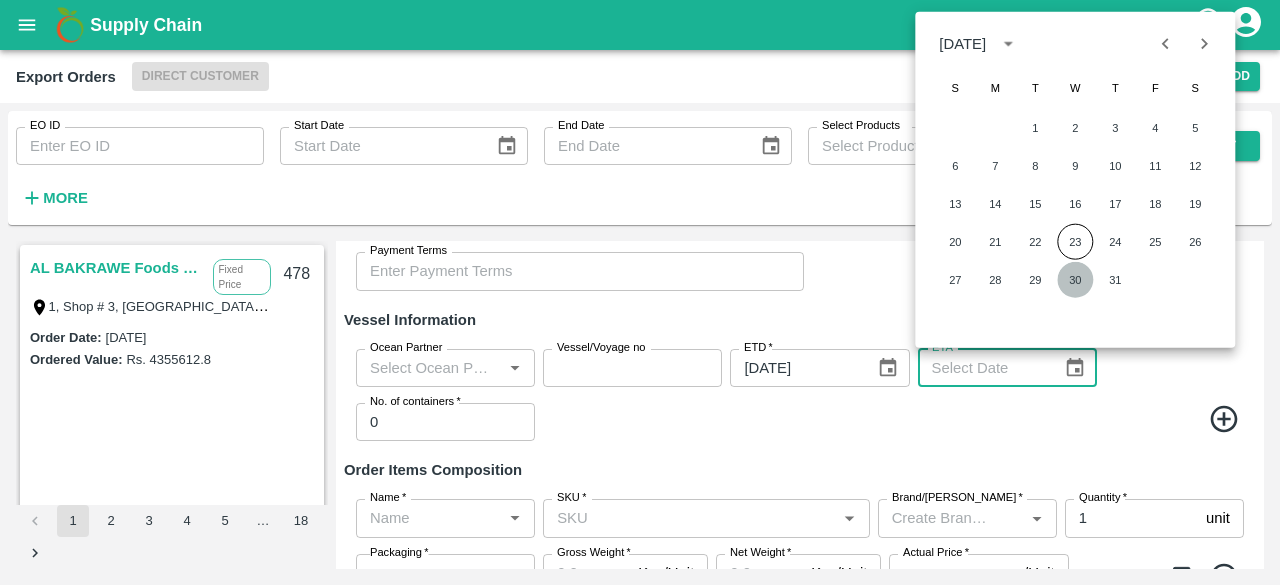 click on "30" at bounding box center (1075, 280) 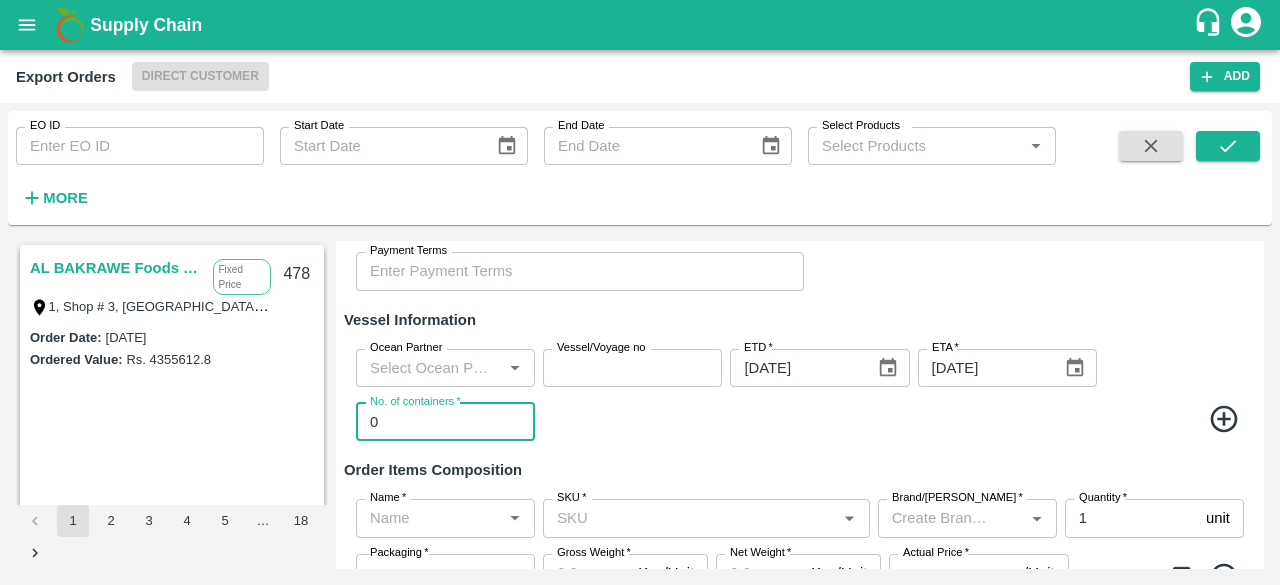 click on "0" at bounding box center [445, 422] 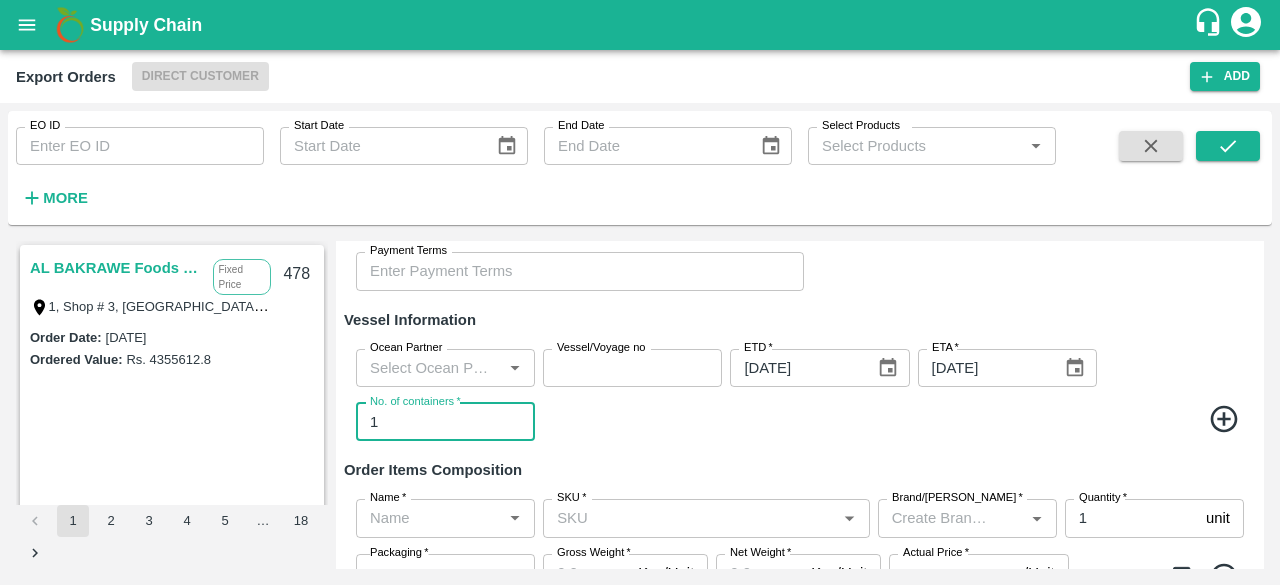 type on "1" 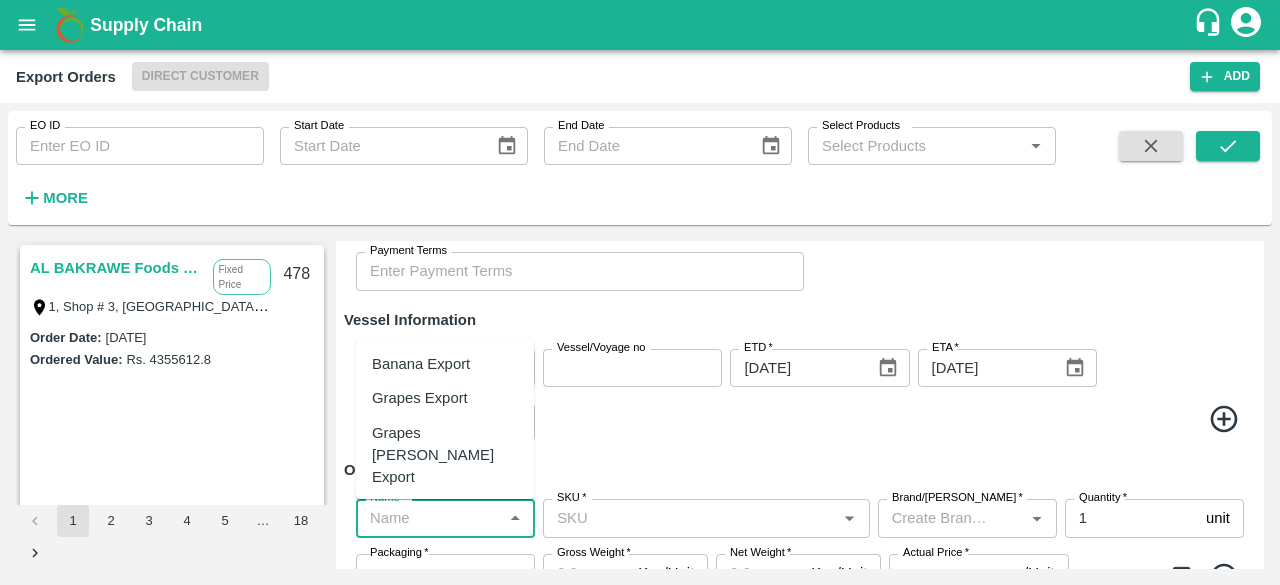 click on "Name   *" at bounding box center [429, 518] 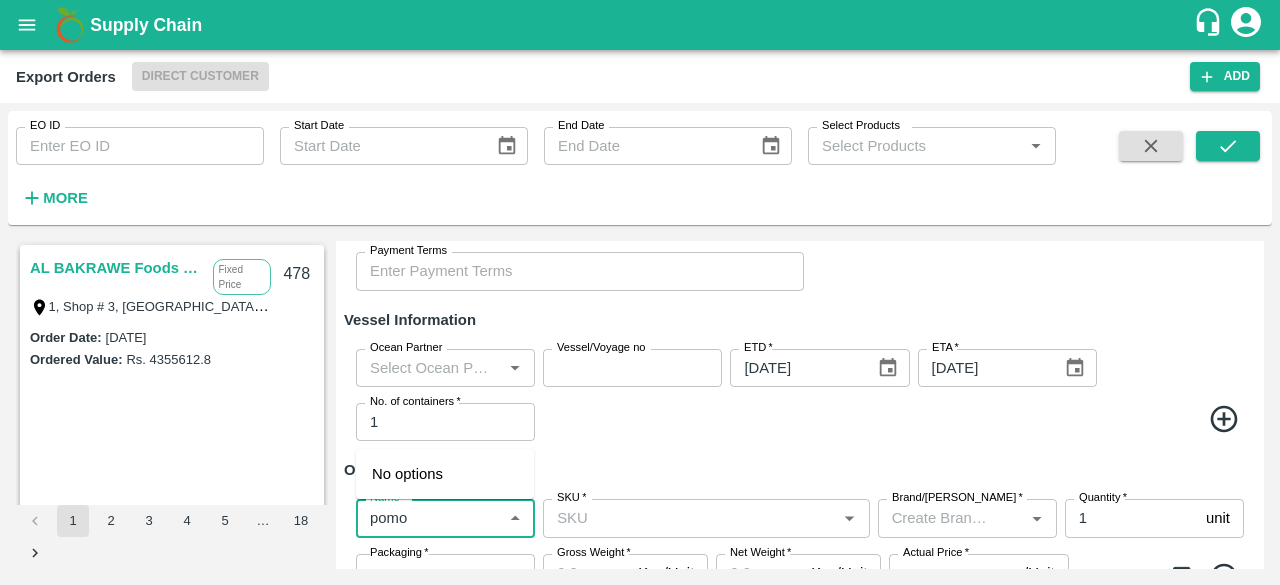 type on "pom" 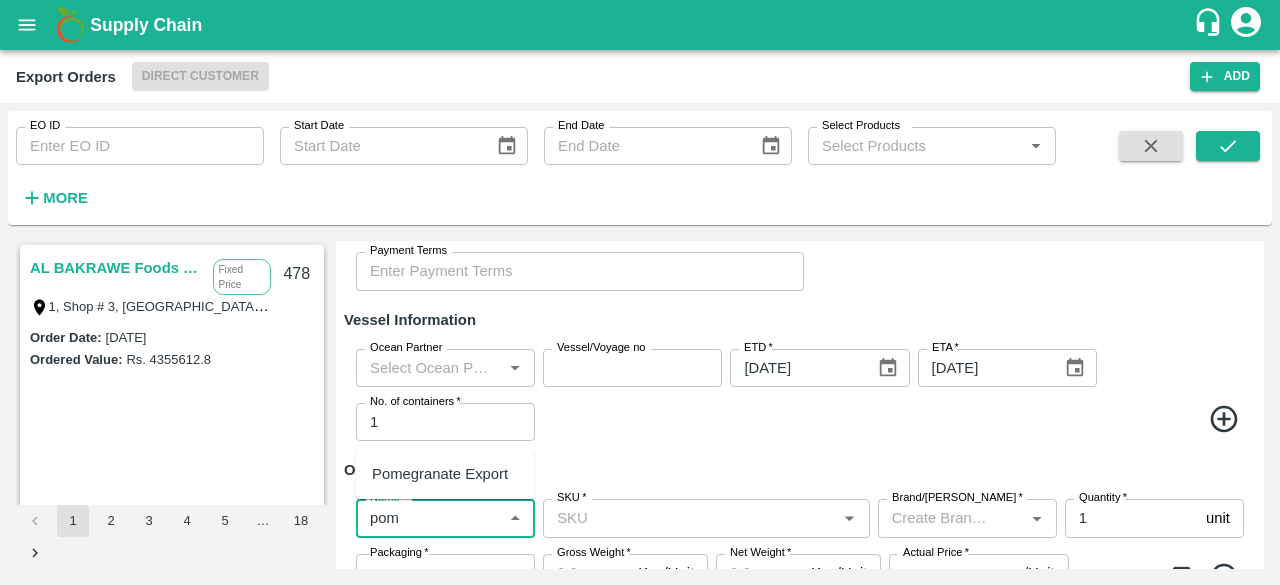 click on "Pomegranate Export" at bounding box center [440, 474] 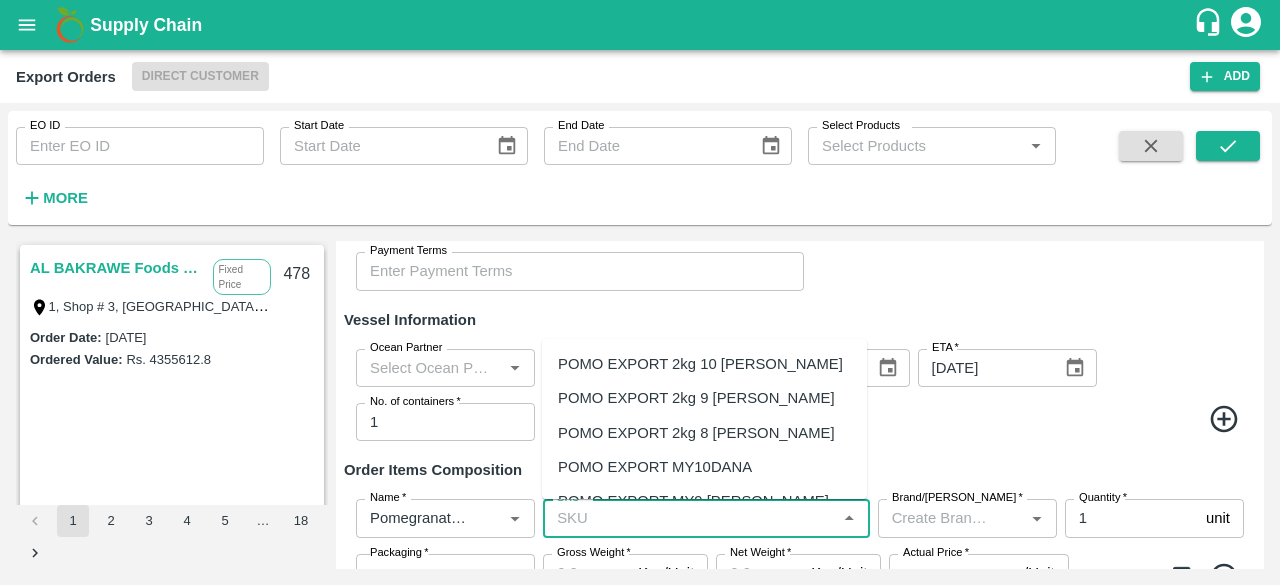 click on "SKU   *" at bounding box center (689, 518) 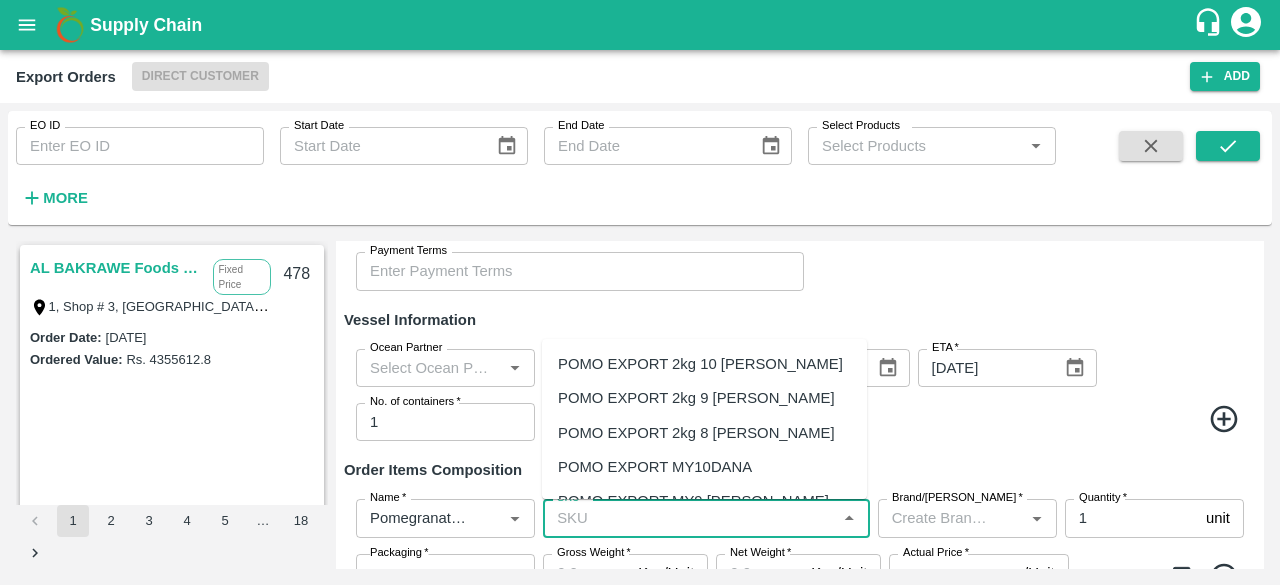 click on "POMO EXPORT 2kg 10 [PERSON_NAME]" at bounding box center [700, 364] 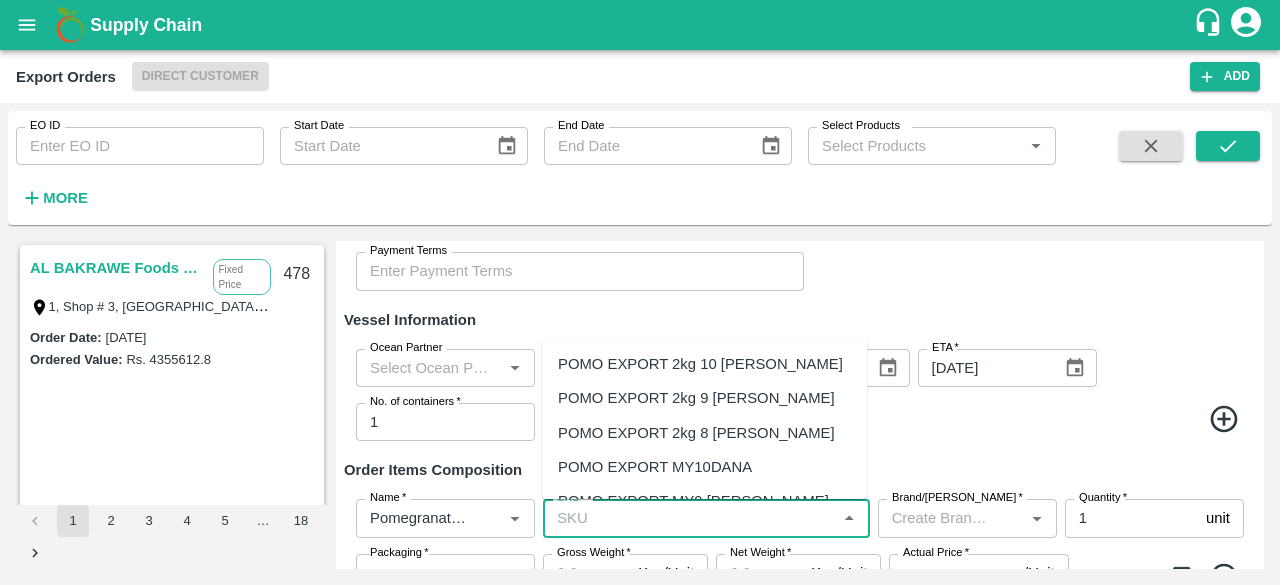type on "POMO EXPORT 2kg 10 [PERSON_NAME]" 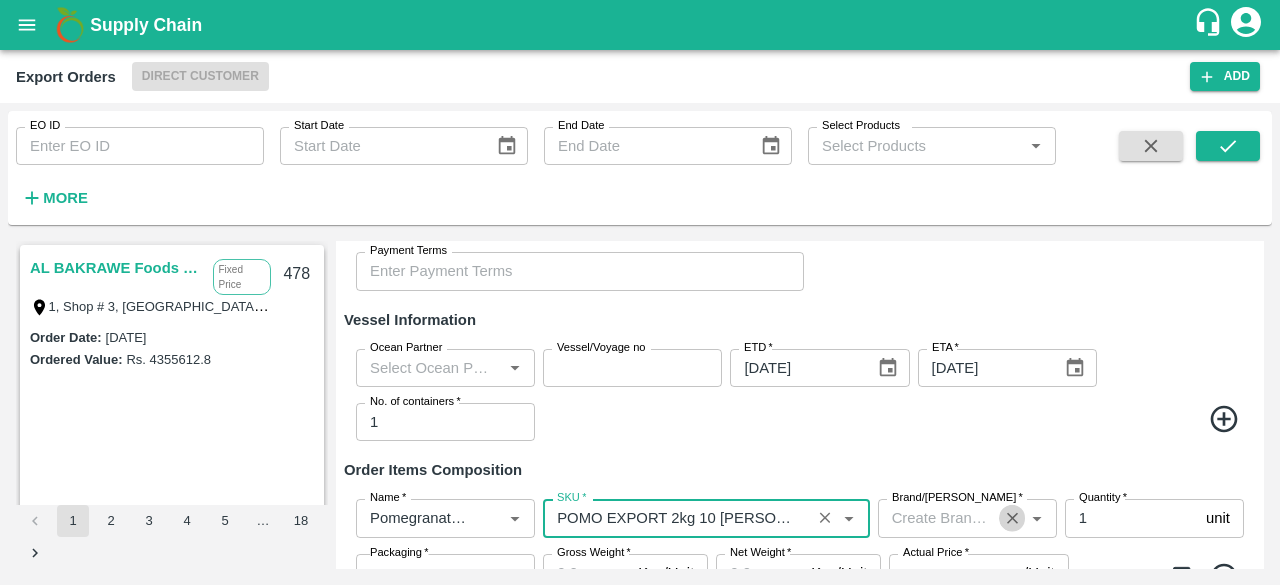 click at bounding box center (1012, 518) 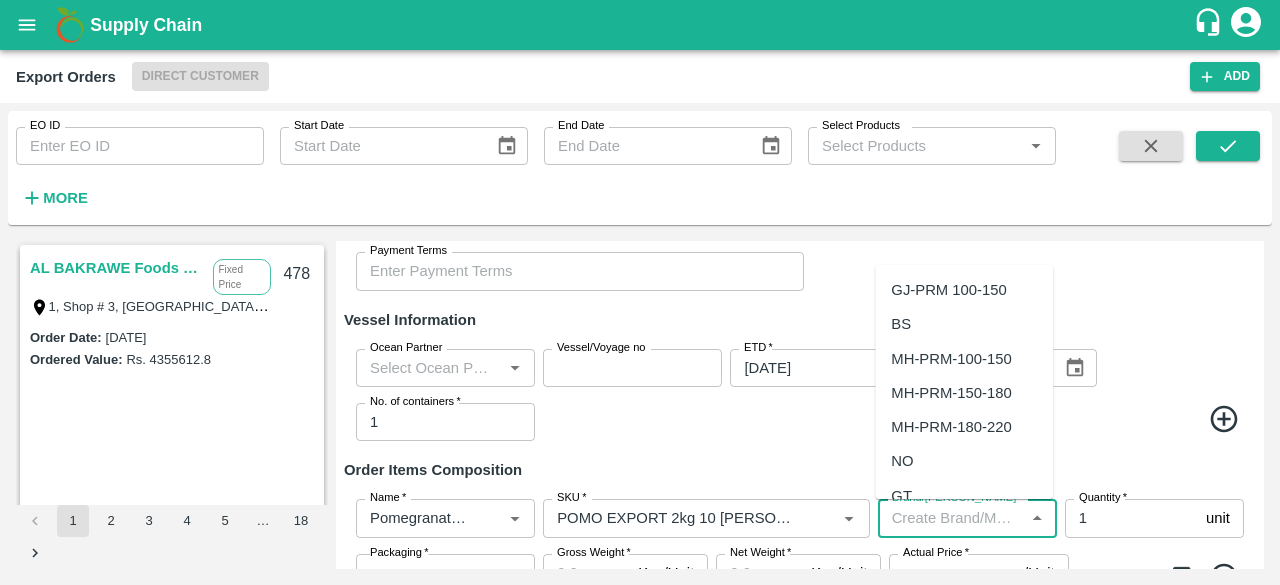 click on "Brand/[PERSON_NAME]   *" at bounding box center [951, 518] 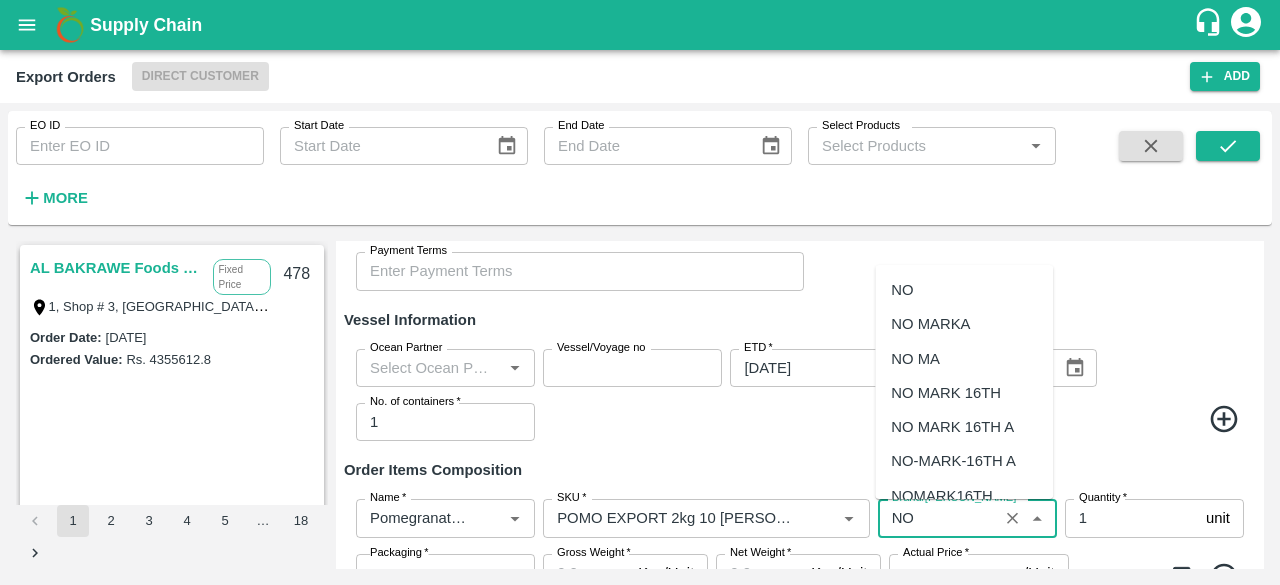 click on "NO" at bounding box center (964, 290) 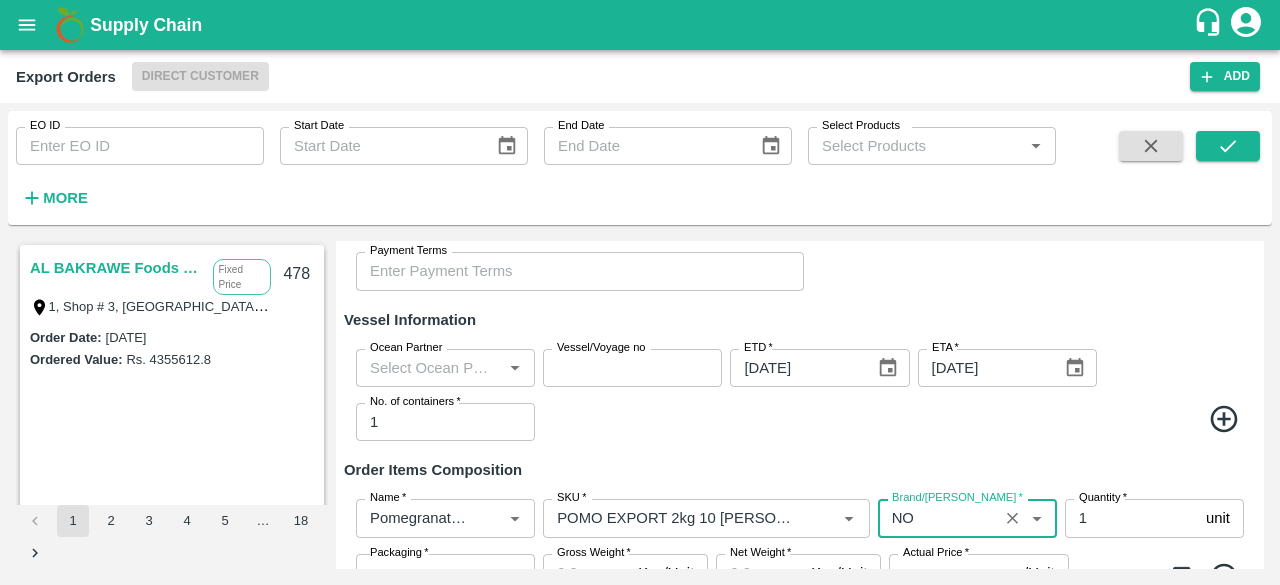 type on "NO" 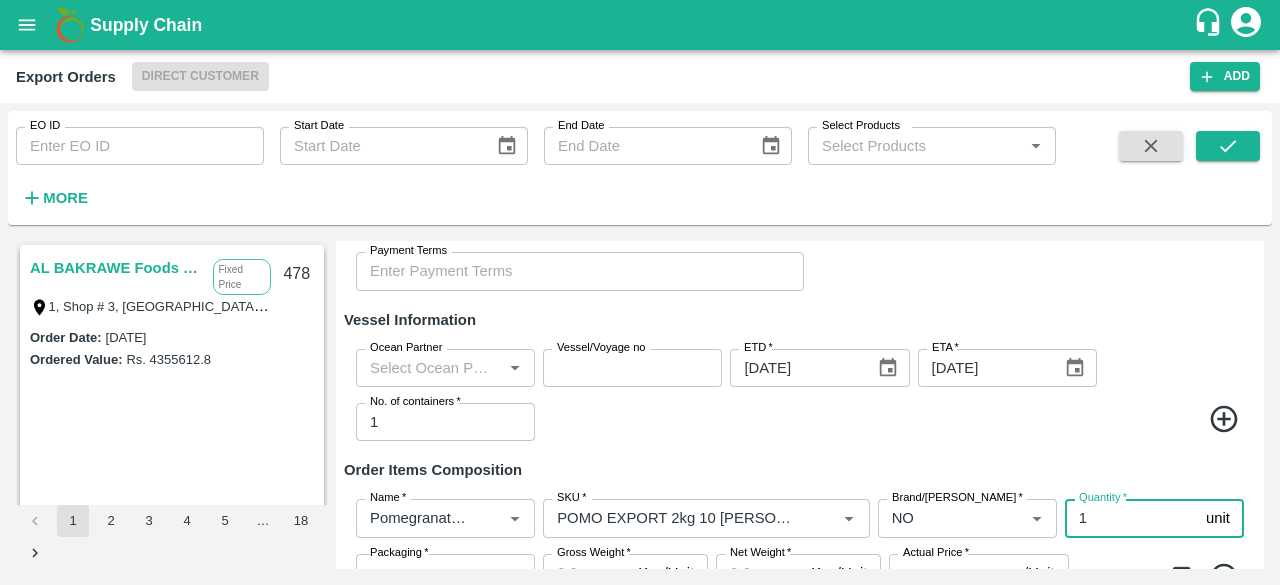 click on "1" at bounding box center [1131, 518] 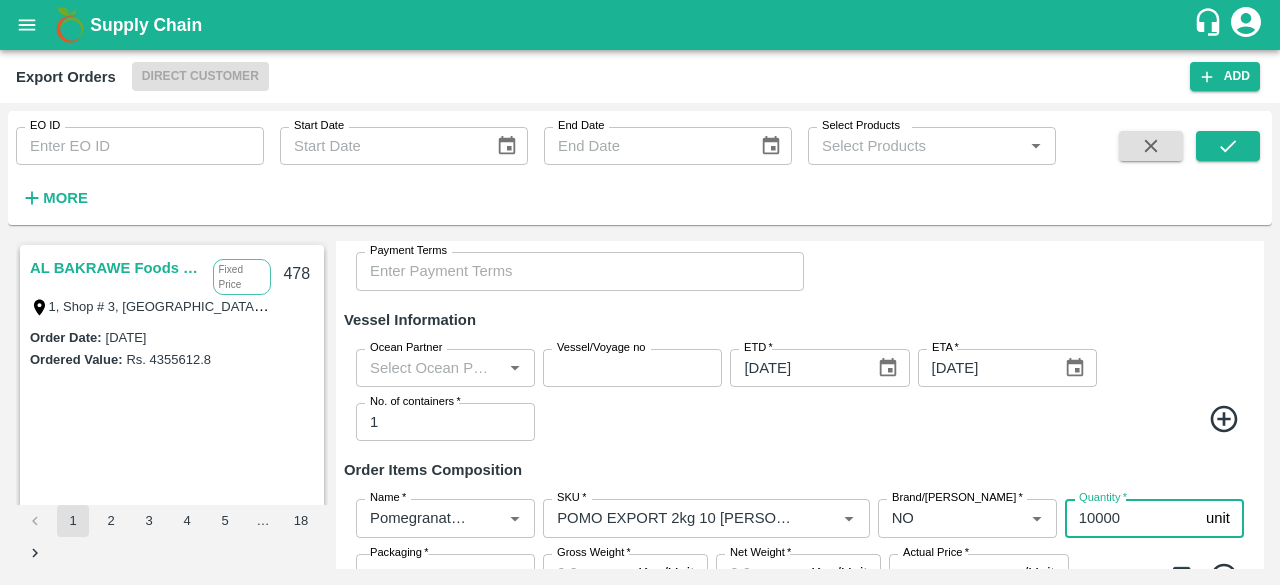 type on "10000" 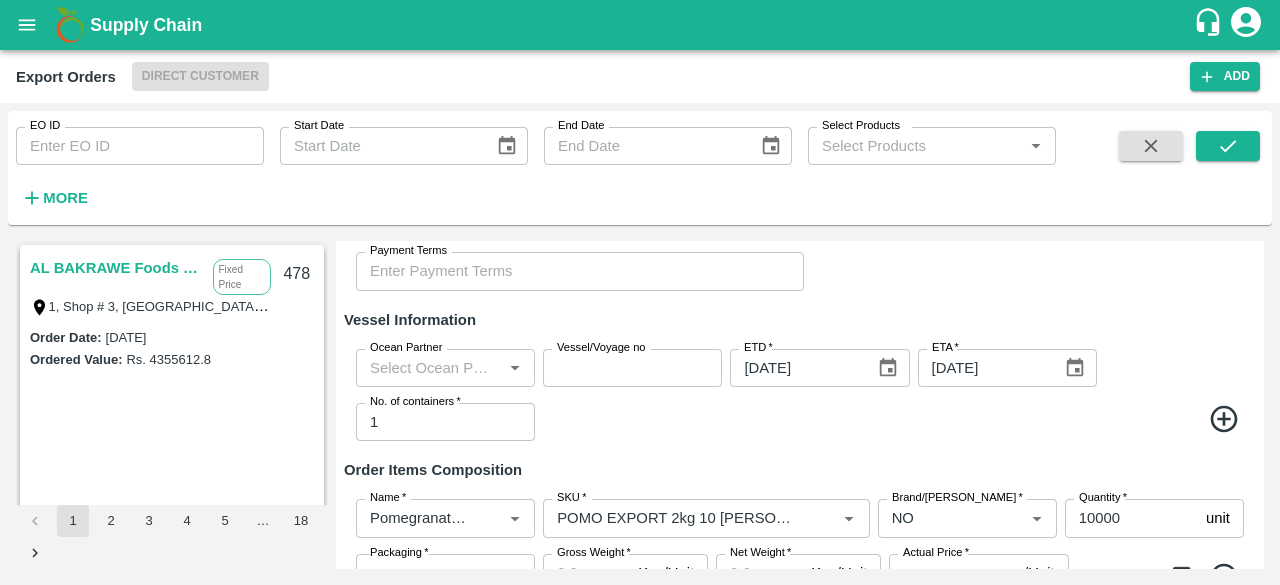 click on "Order Items Composition" at bounding box center [800, 470] 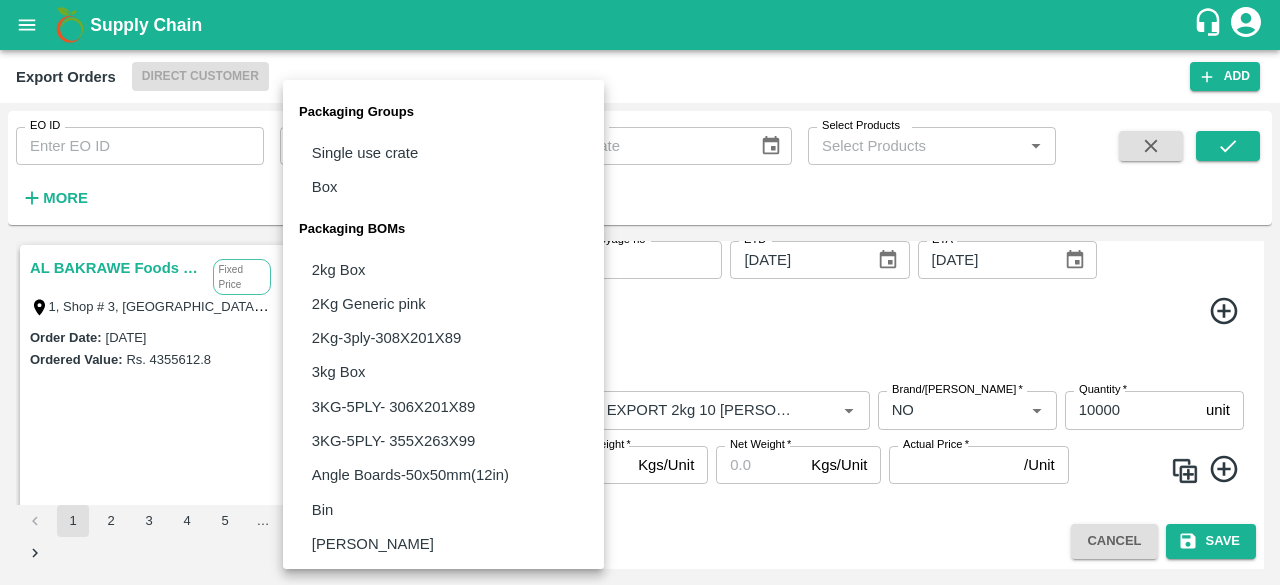 click on "Supply Chain Export Orders Direct Customer Add EO ID EO ID Start Date Start Date End Date End Date Select Products Select Products   * More AL BAKRAWE Foods FZE Fixed Price 1, Shop # 3, [GEOGRAPHIC_DATA] – central fruits and vegetables market, , , , , [GEOGRAPHIC_DATA] 478 Order Date : [DATE] Ordered Value: Rs.   4355612.8 Chifu Global FZE Commission LB15410A, [GEOGRAPHIC_DATA] 477 Order Date : [DATE] Ordered Value: Rs.   1810482.96 Chifu Global FZE Commission LB15410A, [GEOGRAPHIC_DATA] 476 Order Date : [DATE] Ordered Value: Rs.   755628 Chifu Global FZE Commission LB15410A, [GEOGRAPHIC_DATA], [GEOGRAPHIC_DATA] 475 Order Date : [DATE] Ordered Value: Rs.   2434750 Chifu Global FZE Fixed Price LB15410A, [GEOGRAPHIC_DATA], [GEOGRAPHIC_DATA] 473 Order Date : [DATE] Ordered Value: Rs.   4314219 Chifu Global FZE 472 :" at bounding box center [640, 292] 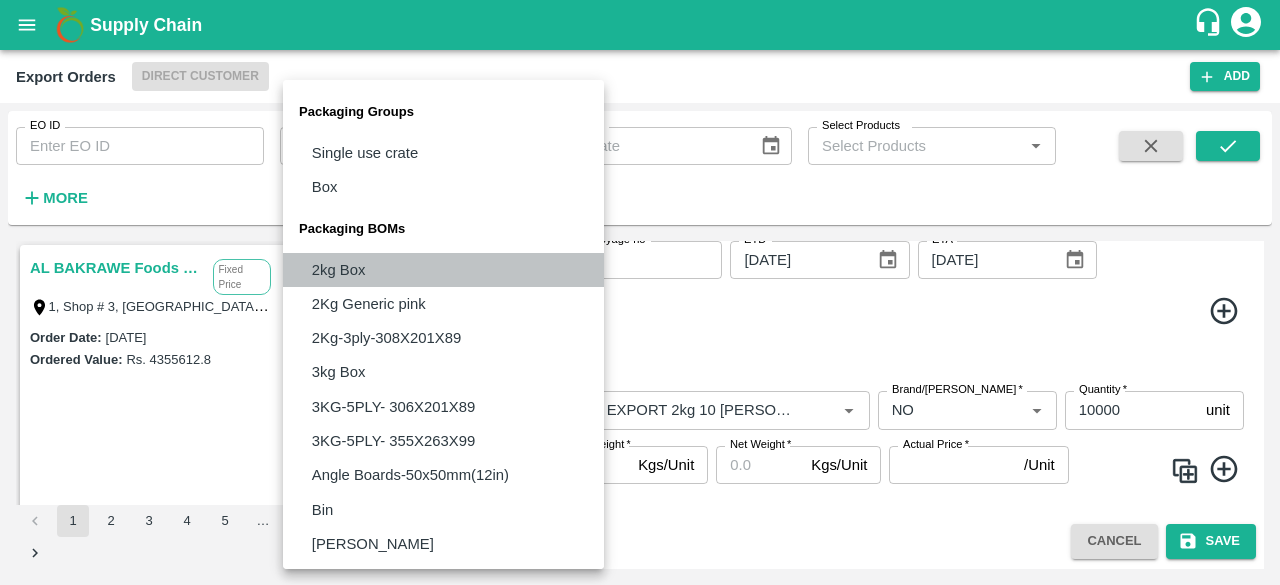 click on "2kg Box" at bounding box center (443, 270) 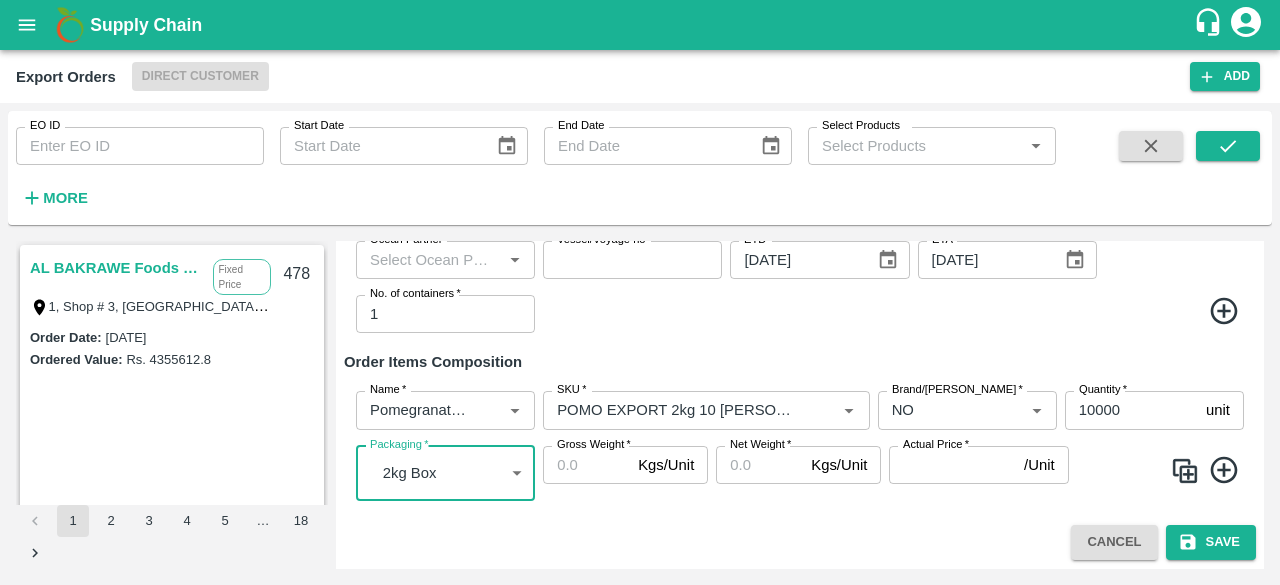 click on "Gross Weight   *" at bounding box center (586, 465) 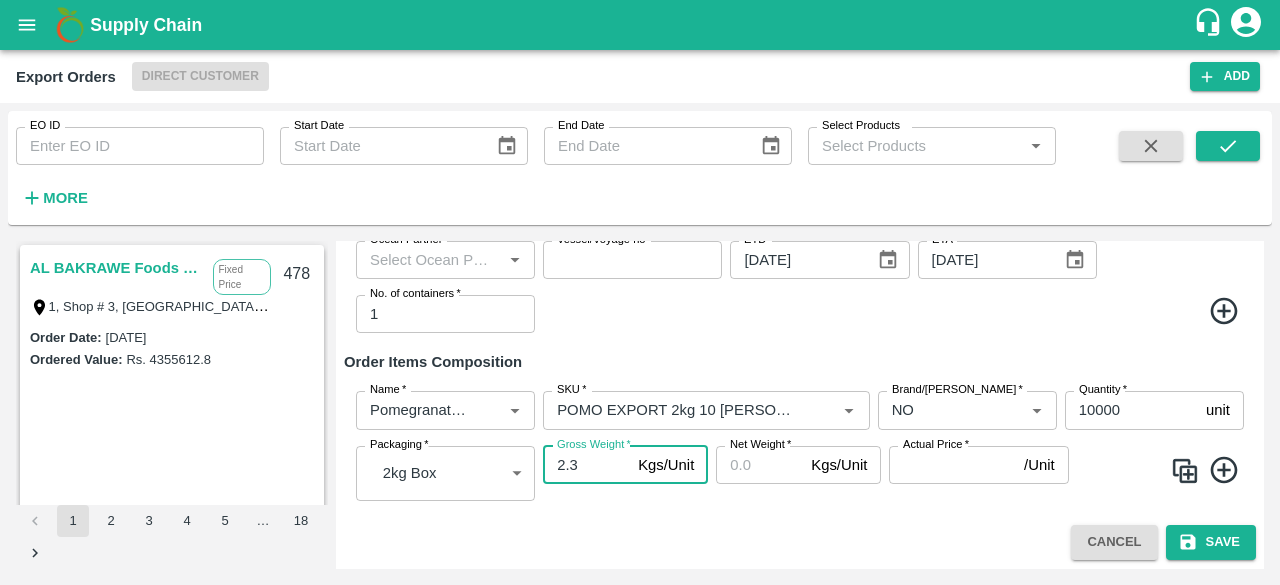 type on "2.3" 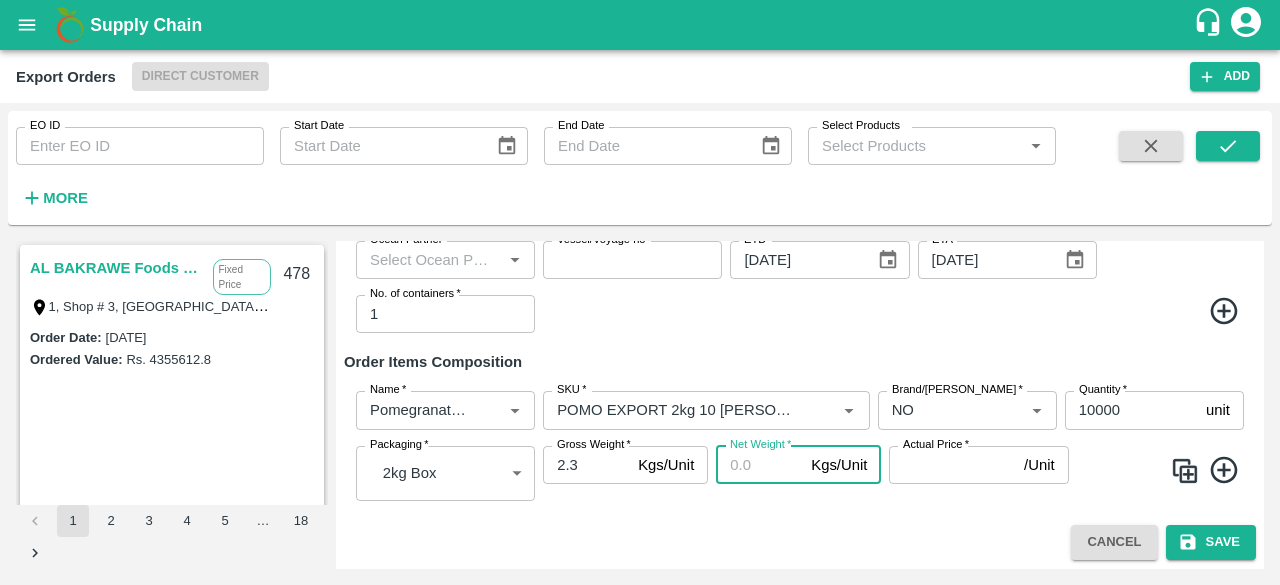 click on "Net Weight   *" at bounding box center (759, 465) 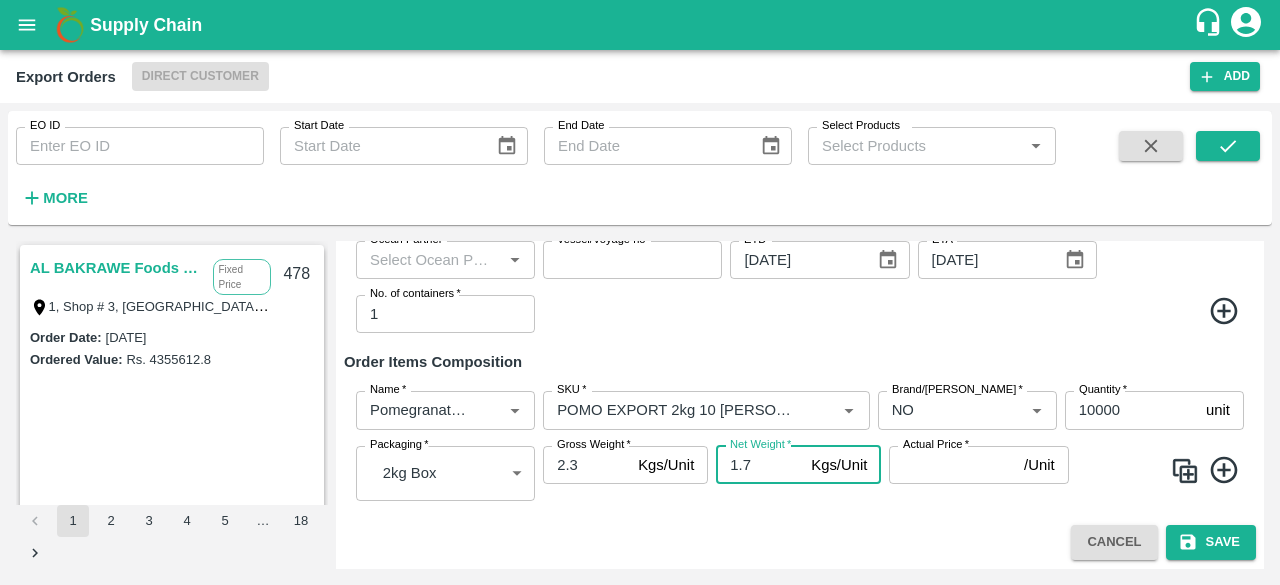 type on "1.7" 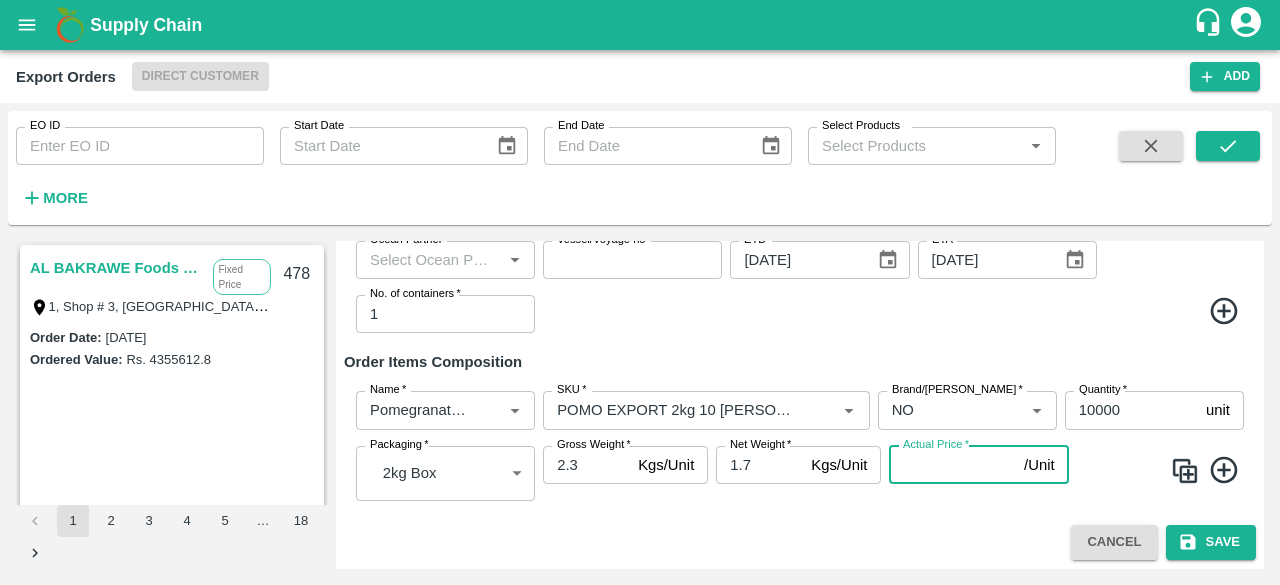 click on "Actual Price   *" at bounding box center [952, 465] 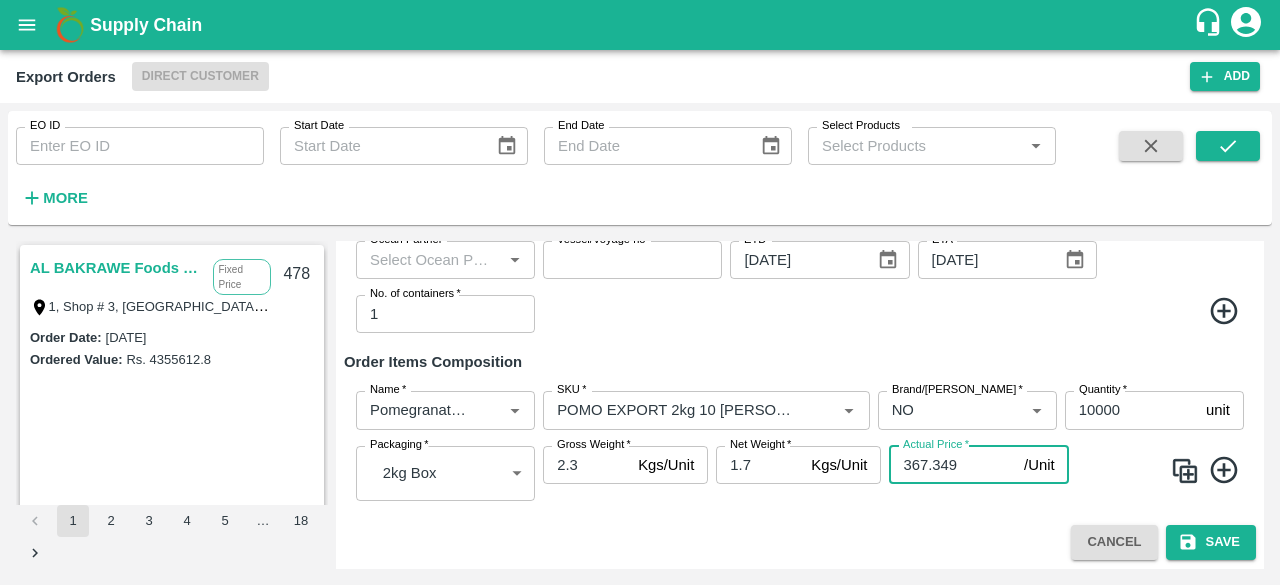 type on "367.349" 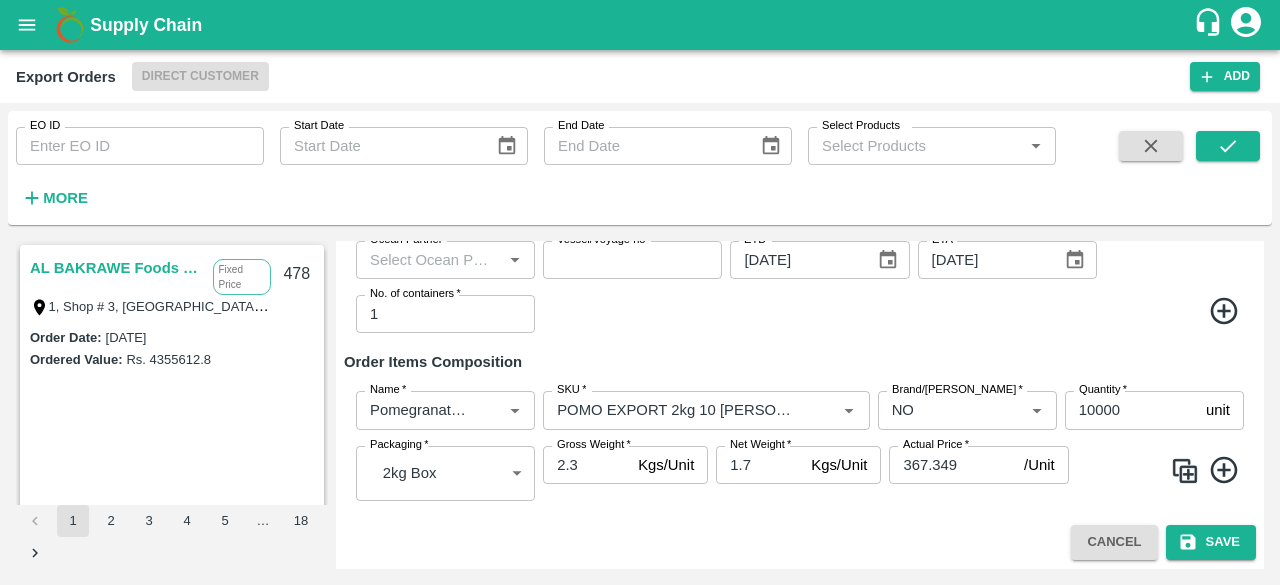 click on "Cancel Save" at bounding box center [800, 542] 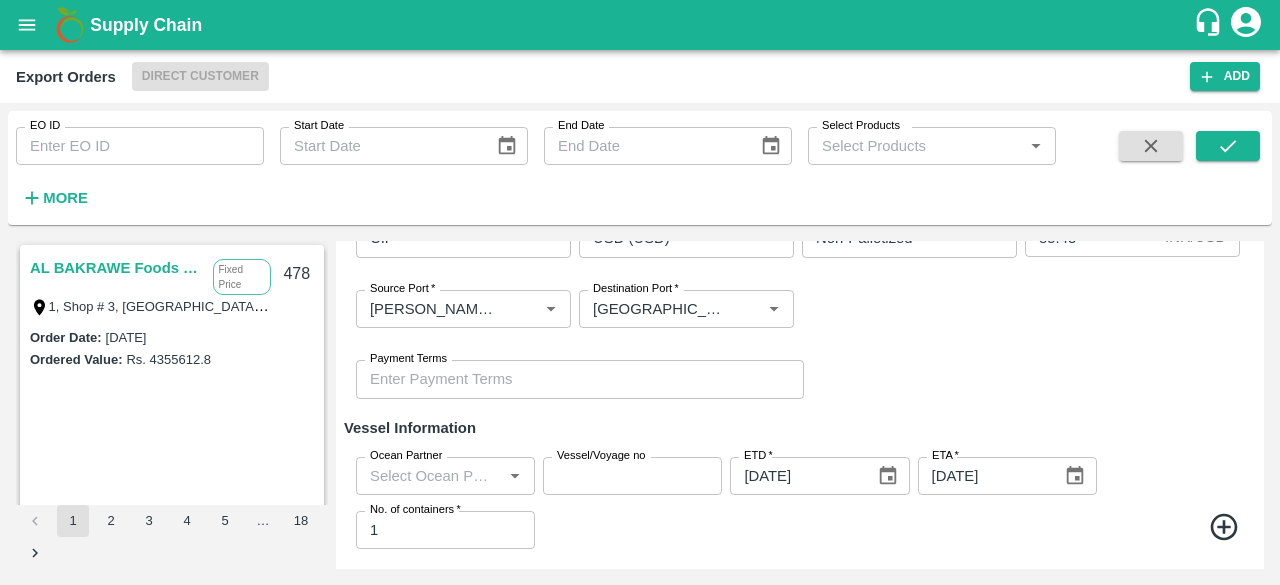 scroll, scrollTop: 567, scrollLeft: 0, axis: vertical 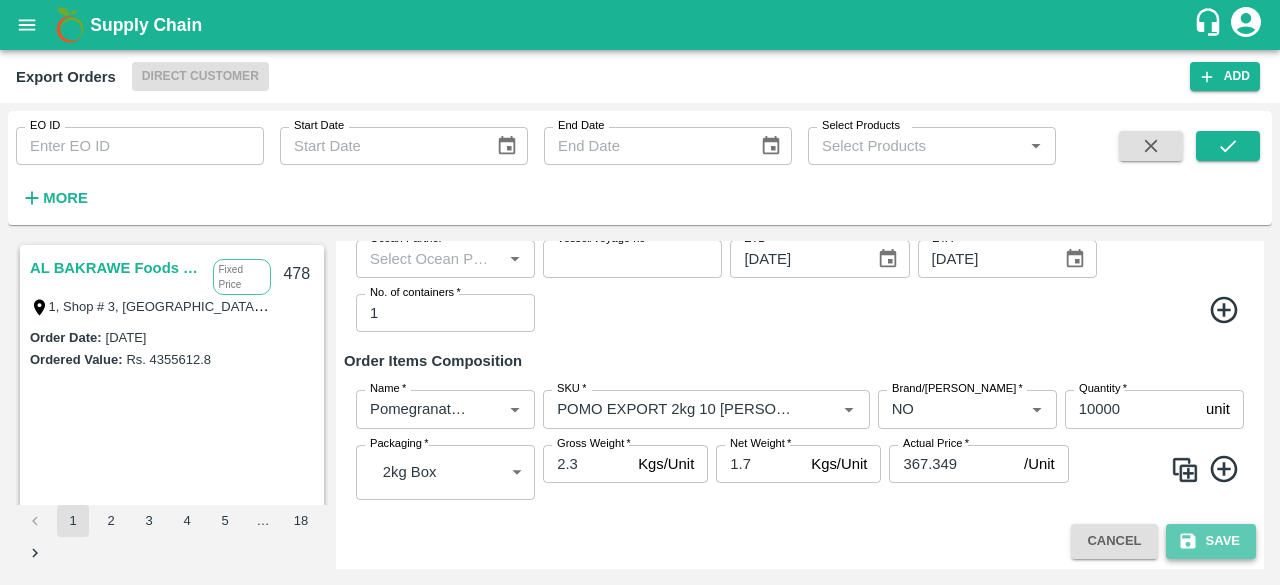 click on "Save" at bounding box center (1211, 541) 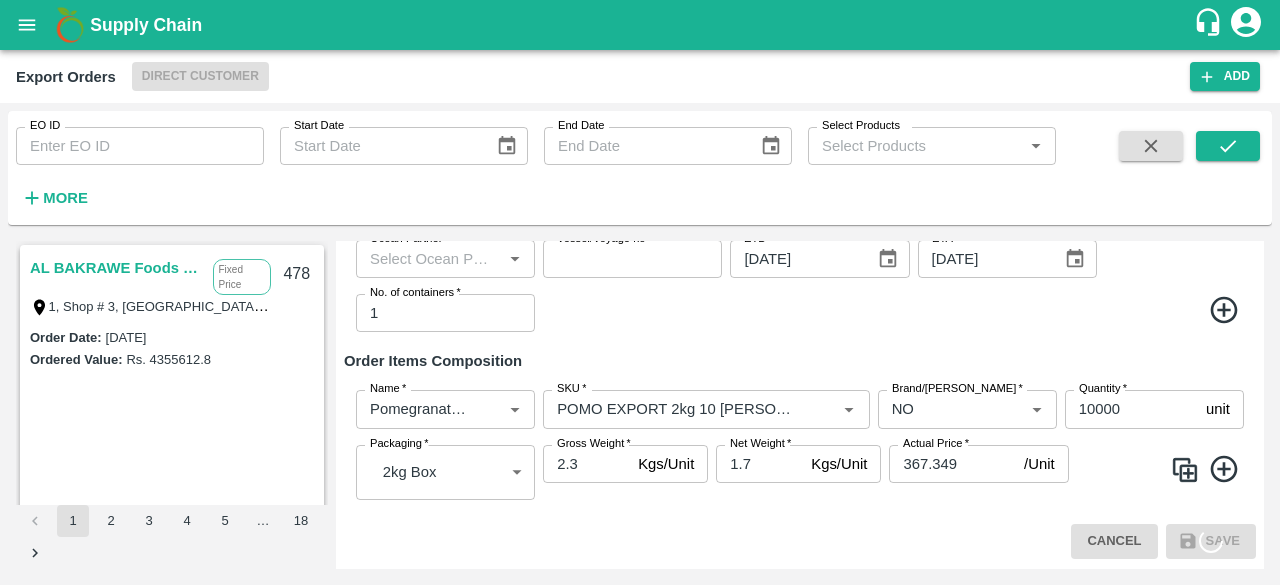 scroll, scrollTop: 0, scrollLeft: 0, axis: both 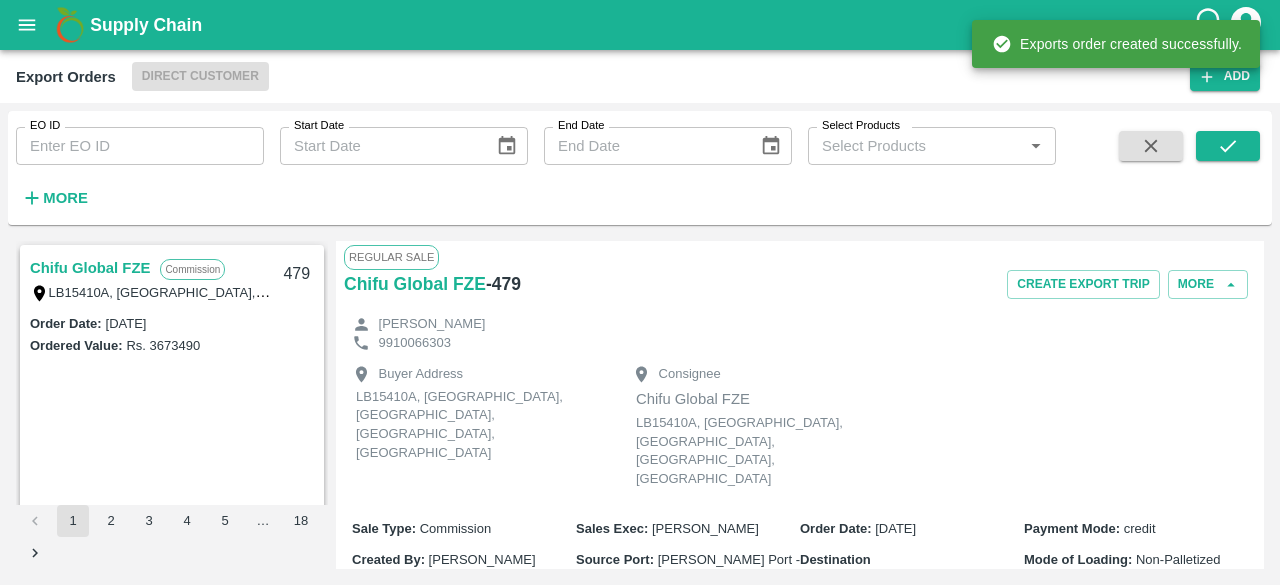 click on "- 479" at bounding box center (503, 284) 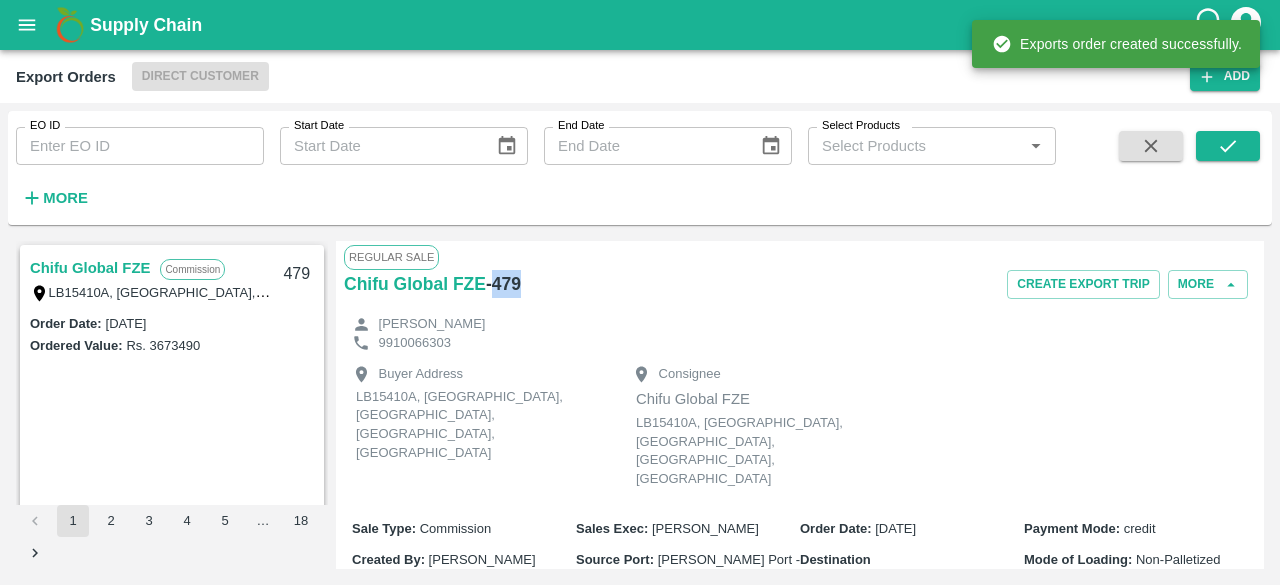 click on "- 479" at bounding box center [503, 284] 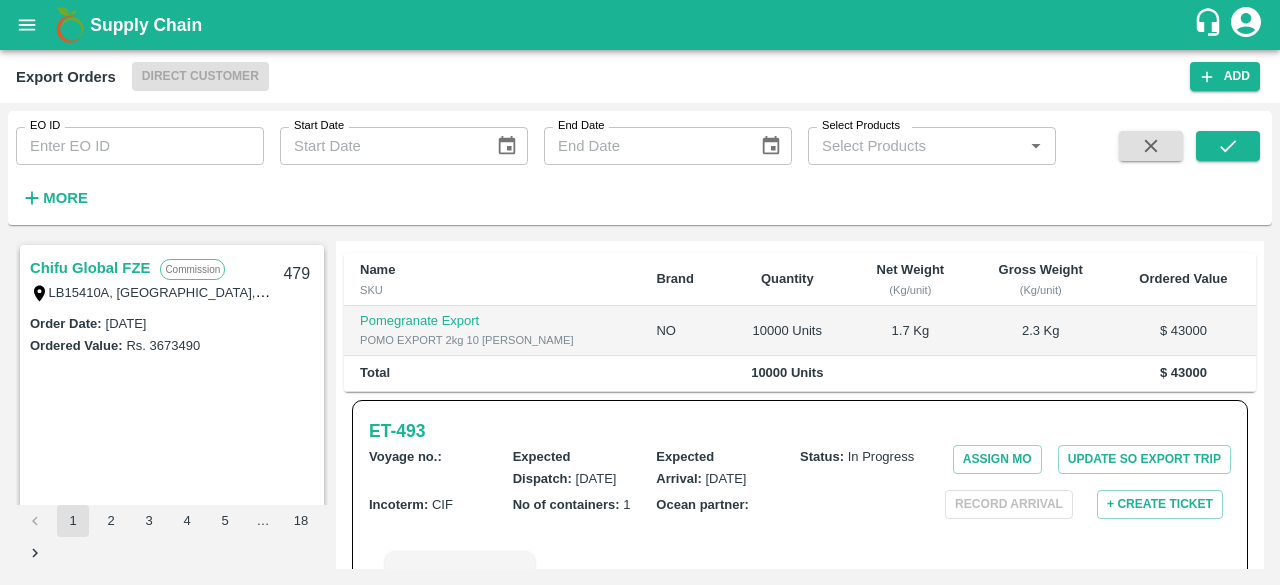 scroll, scrollTop: 512, scrollLeft: 0, axis: vertical 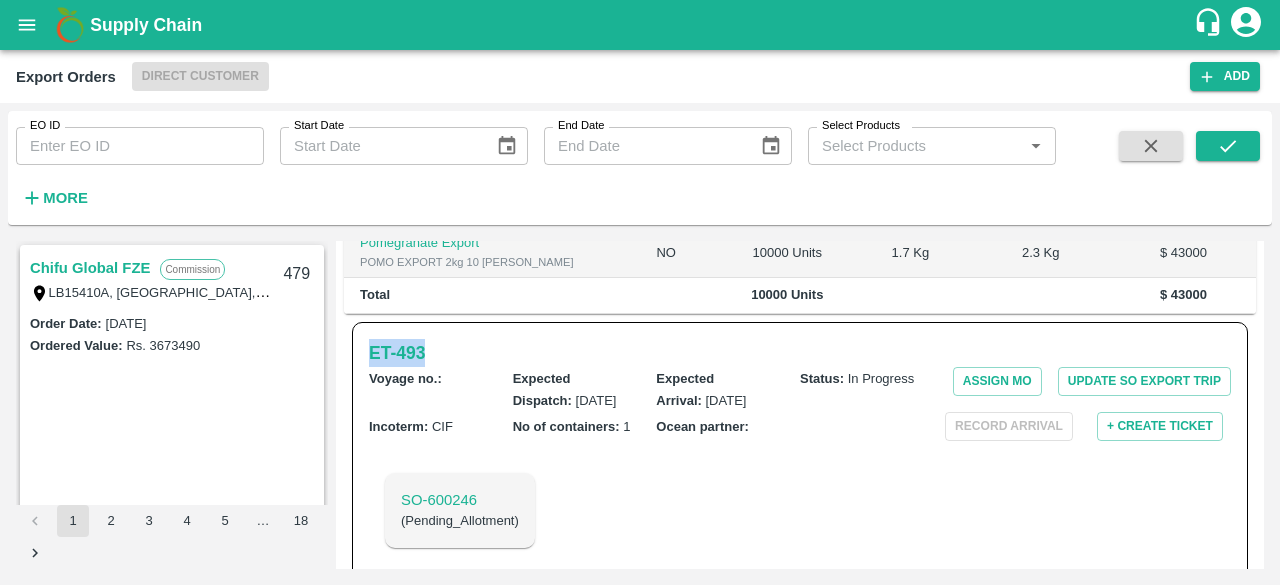drag, startPoint x: 366, startPoint y: 331, endPoint x: 430, endPoint y: 328, distance: 64.070274 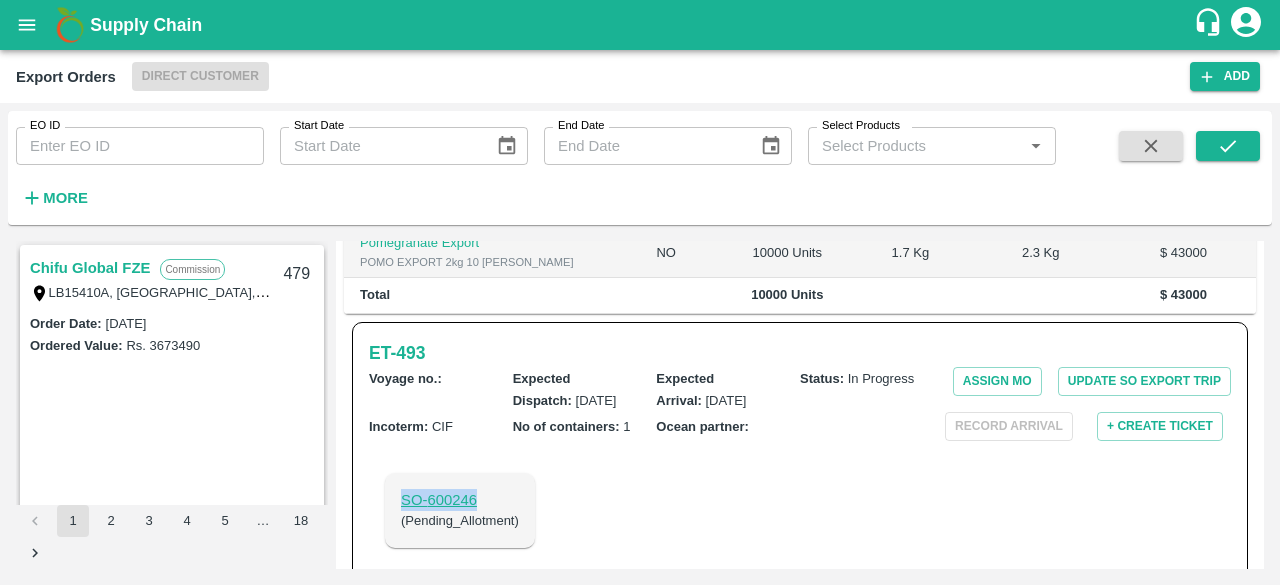 drag, startPoint x: 391, startPoint y: 473, endPoint x: 476, endPoint y: 484, distance: 85.70881 